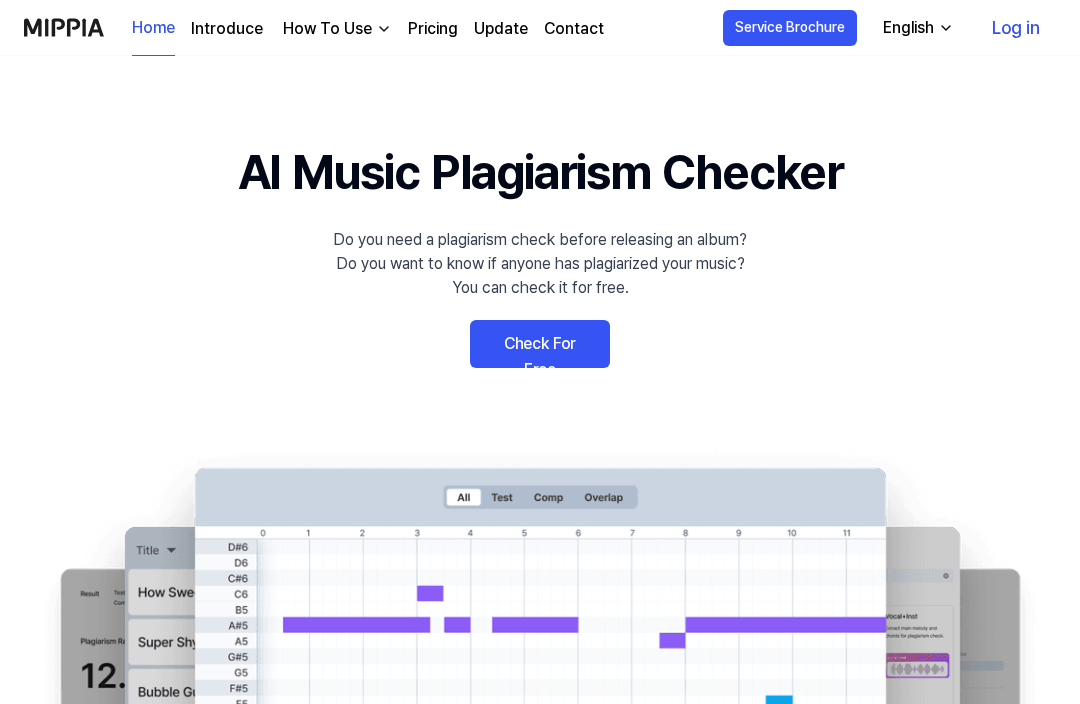 scroll, scrollTop: 0, scrollLeft: 0, axis: both 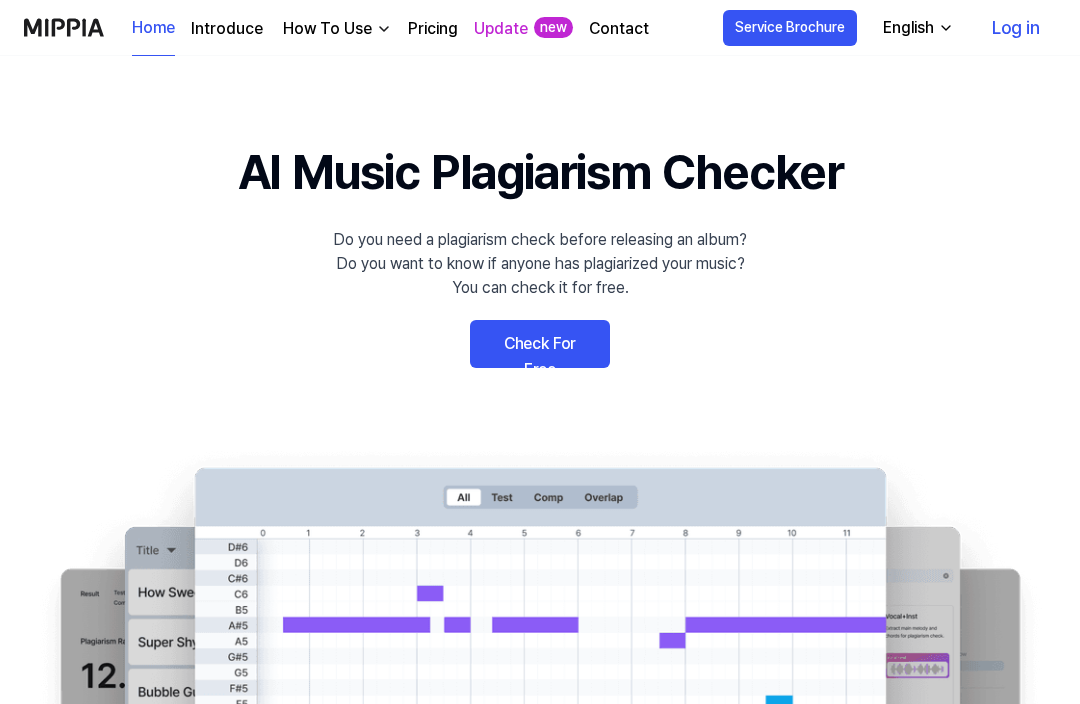 click on "Check For Free" at bounding box center (540, 344) 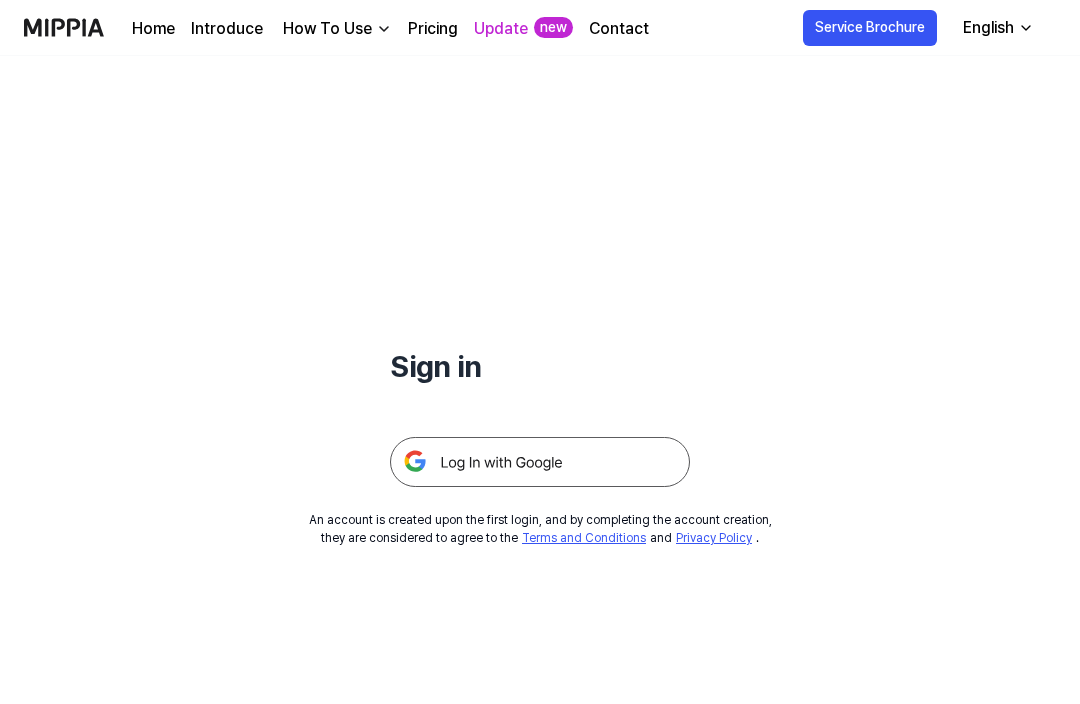 click at bounding box center (540, 462) 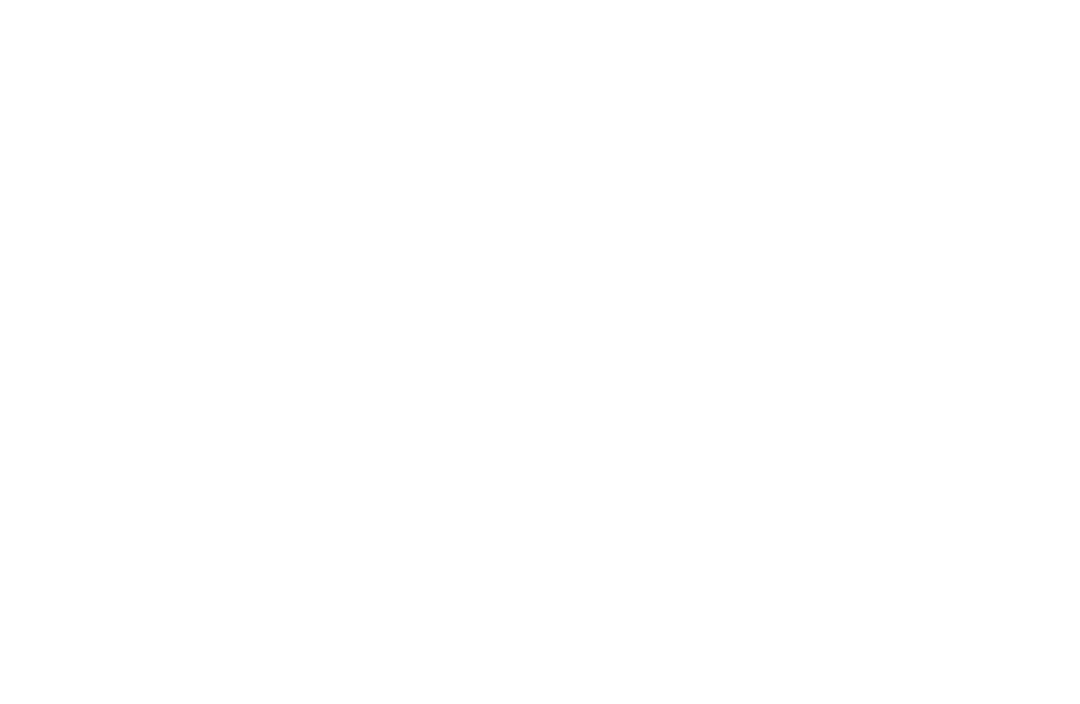 scroll, scrollTop: 0, scrollLeft: 0, axis: both 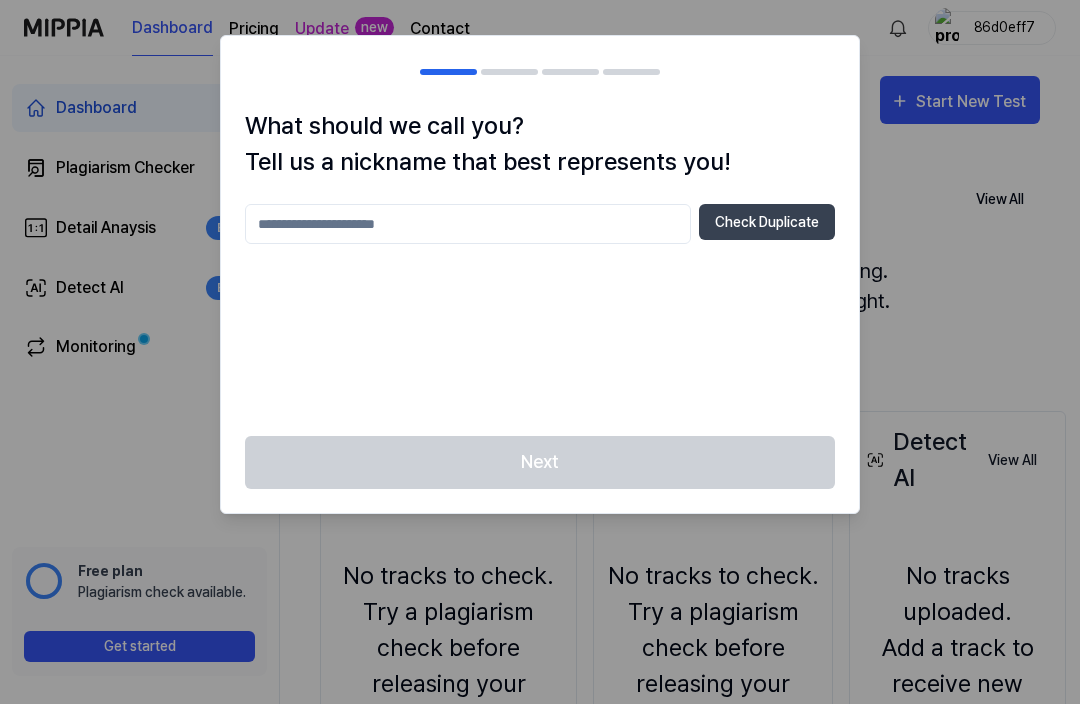 click at bounding box center [468, 224] 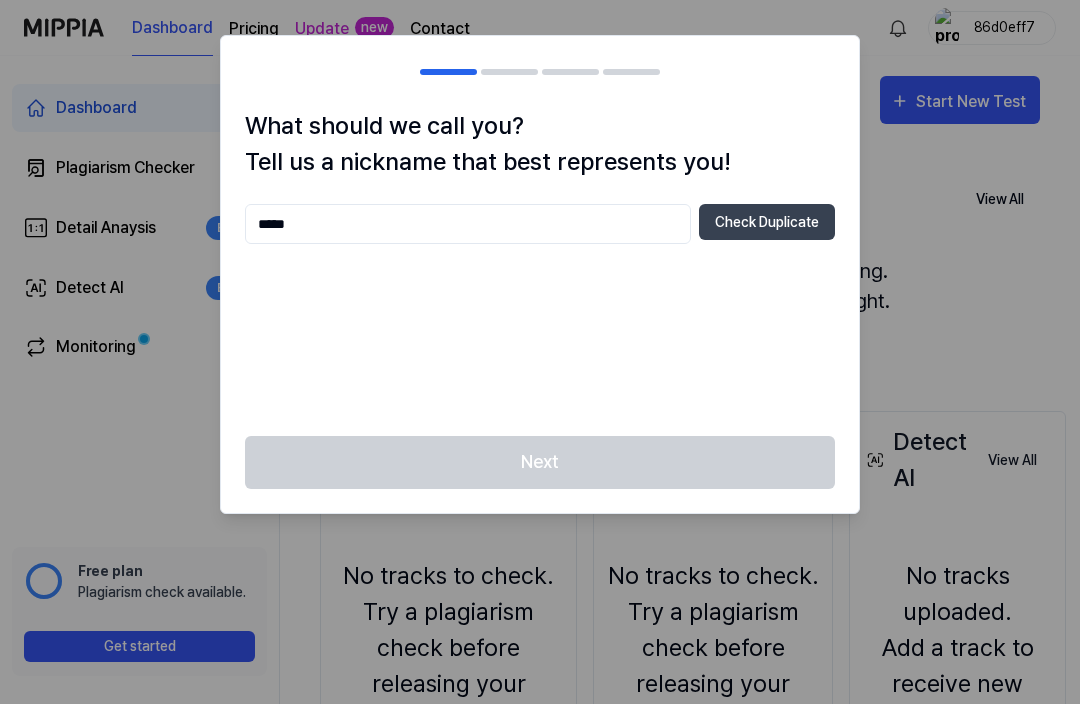 type on "*****" 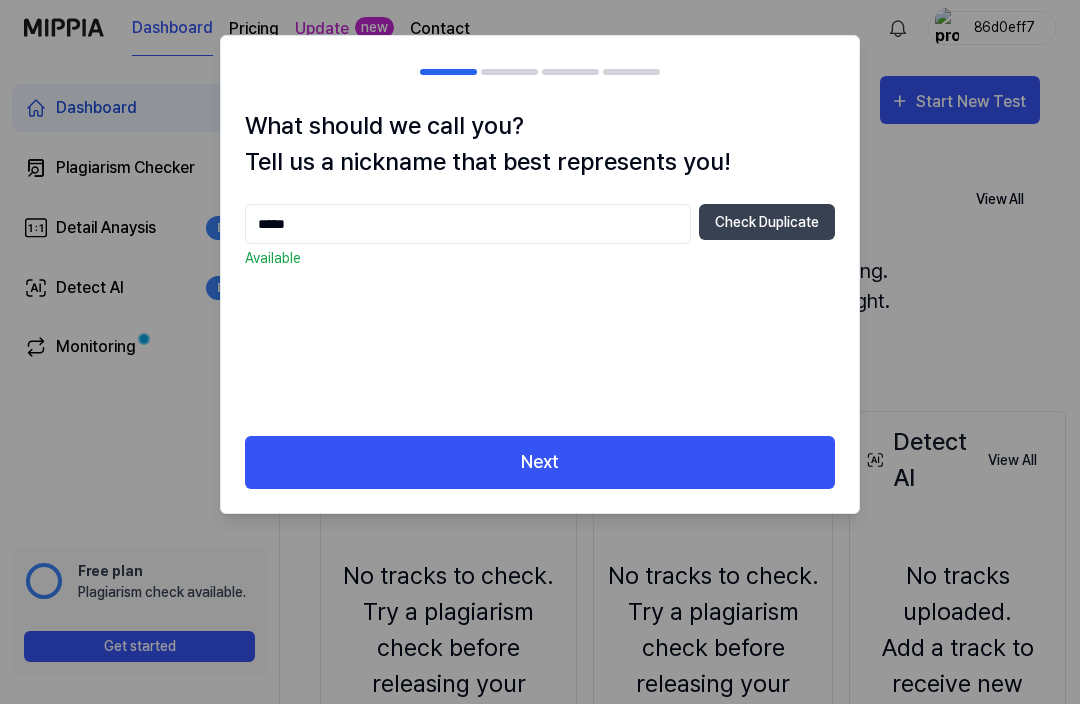 click on "Next" at bounding box center [540, 462] 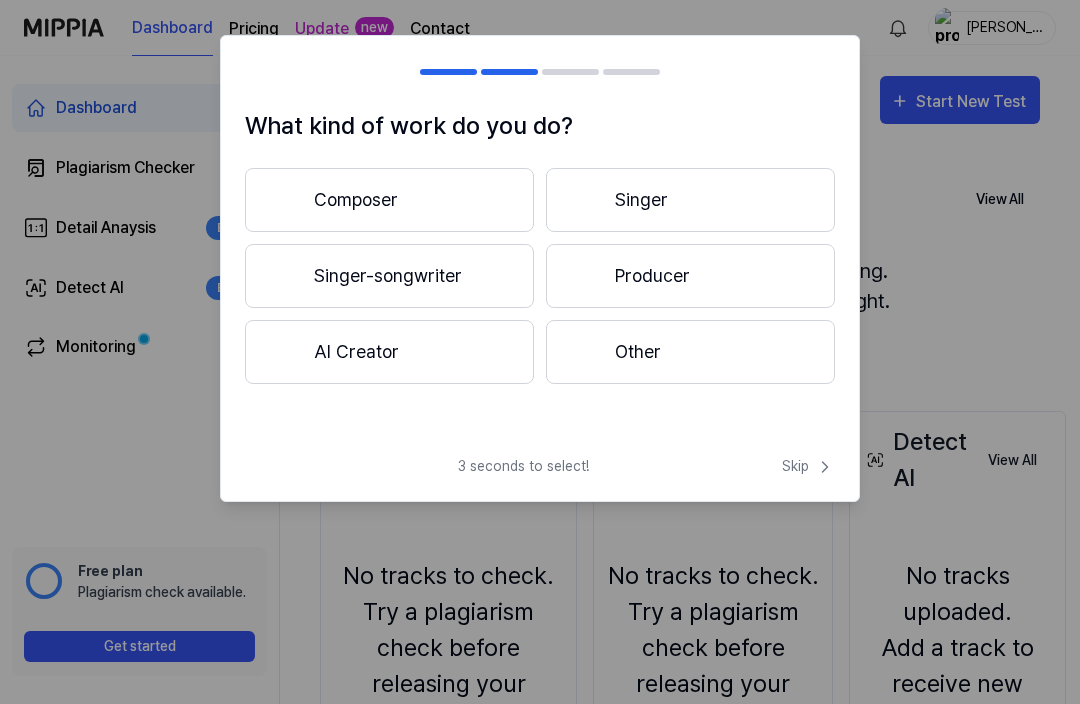 click on "Producer" at bounding box center [690, 276] 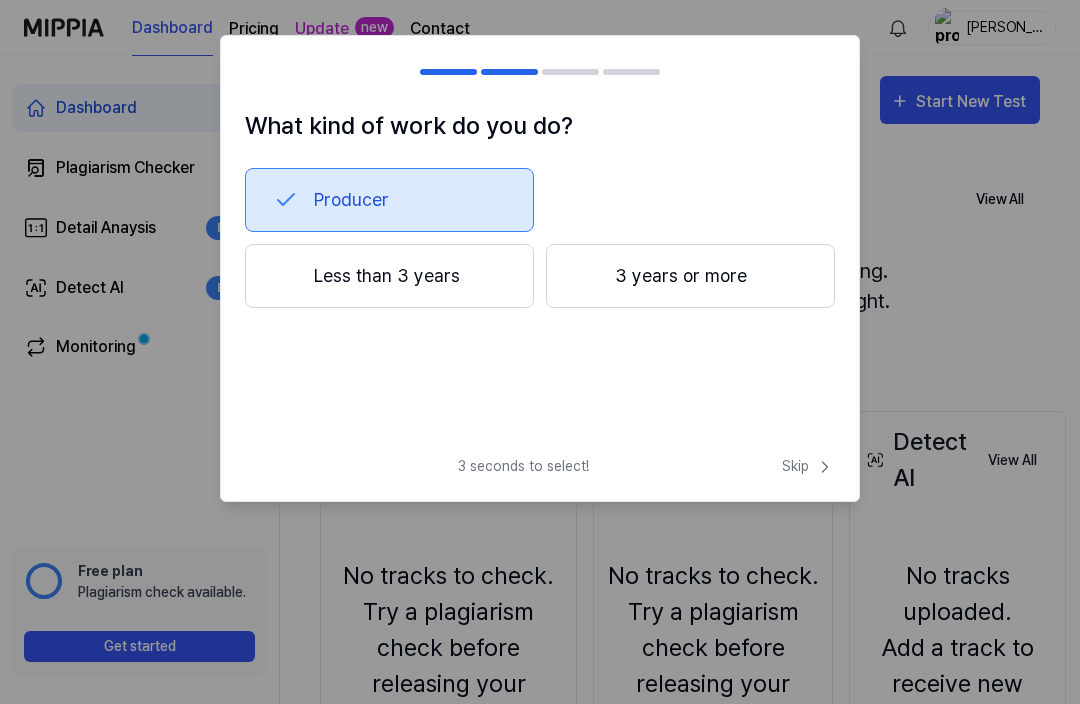 click on "Less than 3 years" at bounding box center (389, 276) 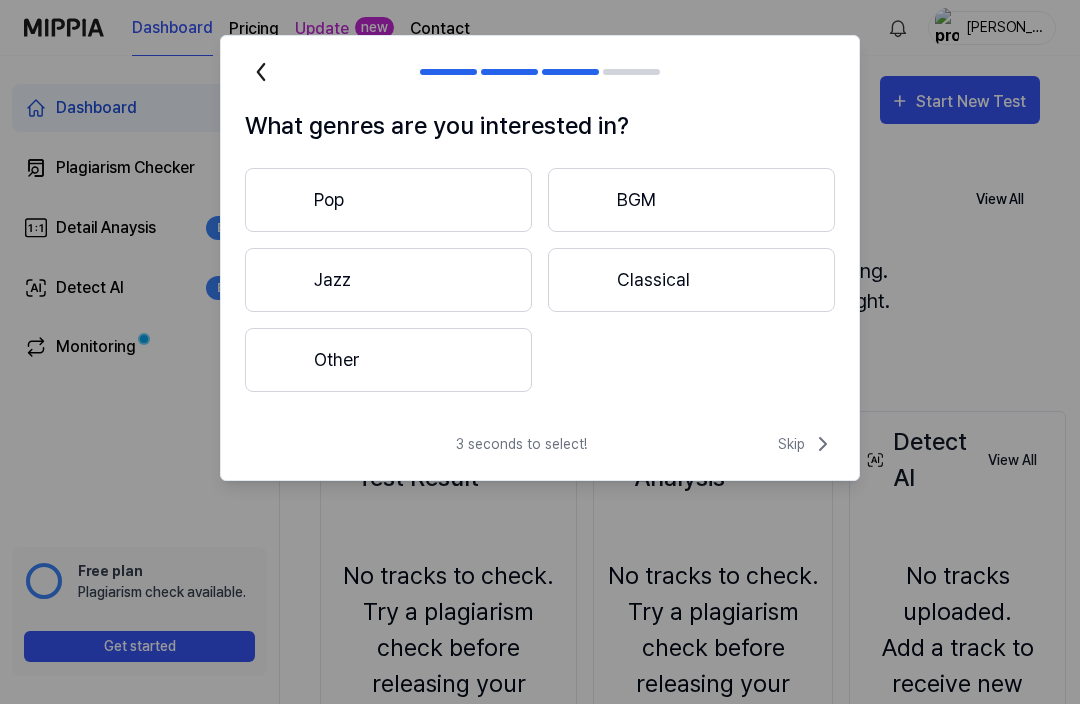 click on "Other" at bounding box center [388, 360] 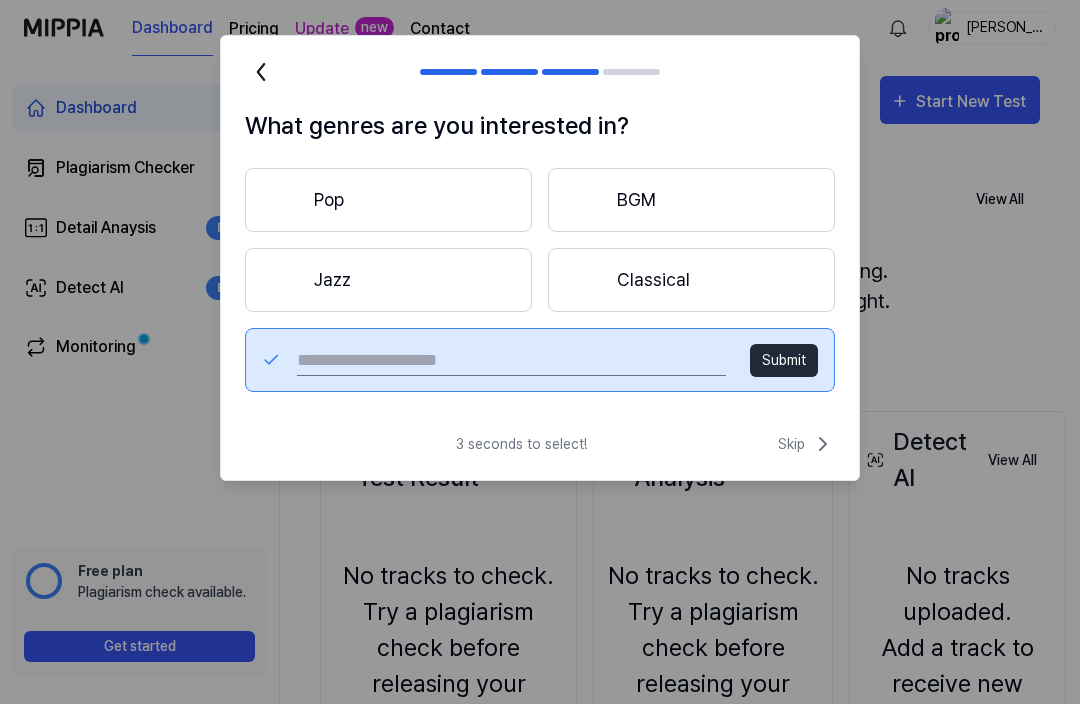 click at bounding box center [511, 360] 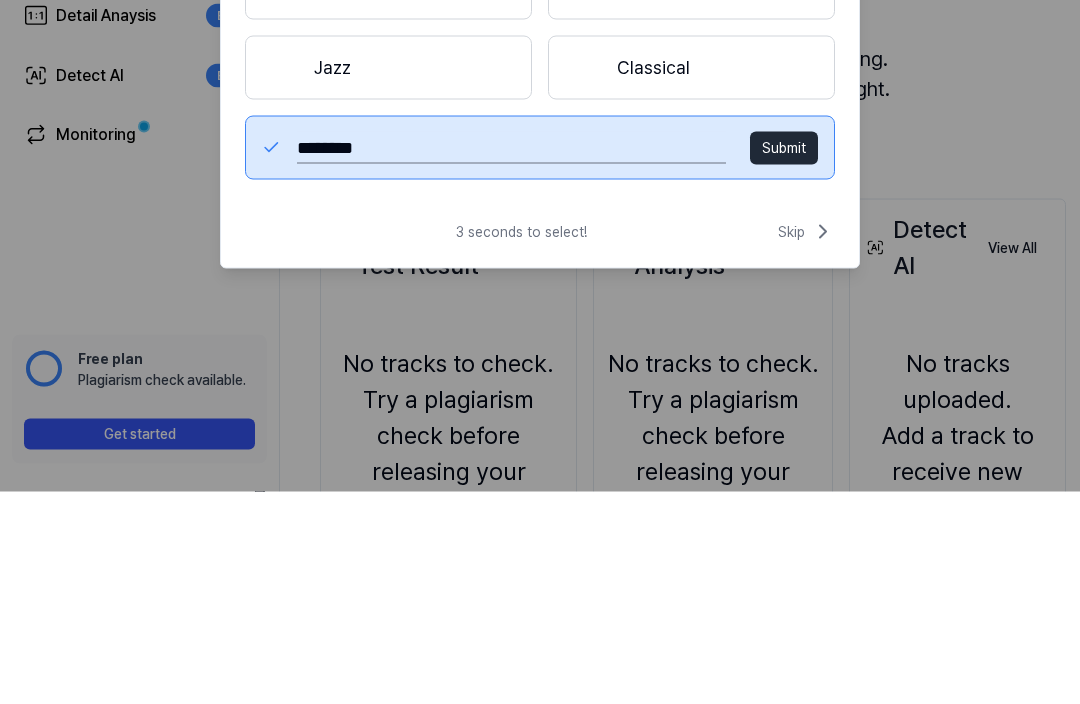 type on "*********" 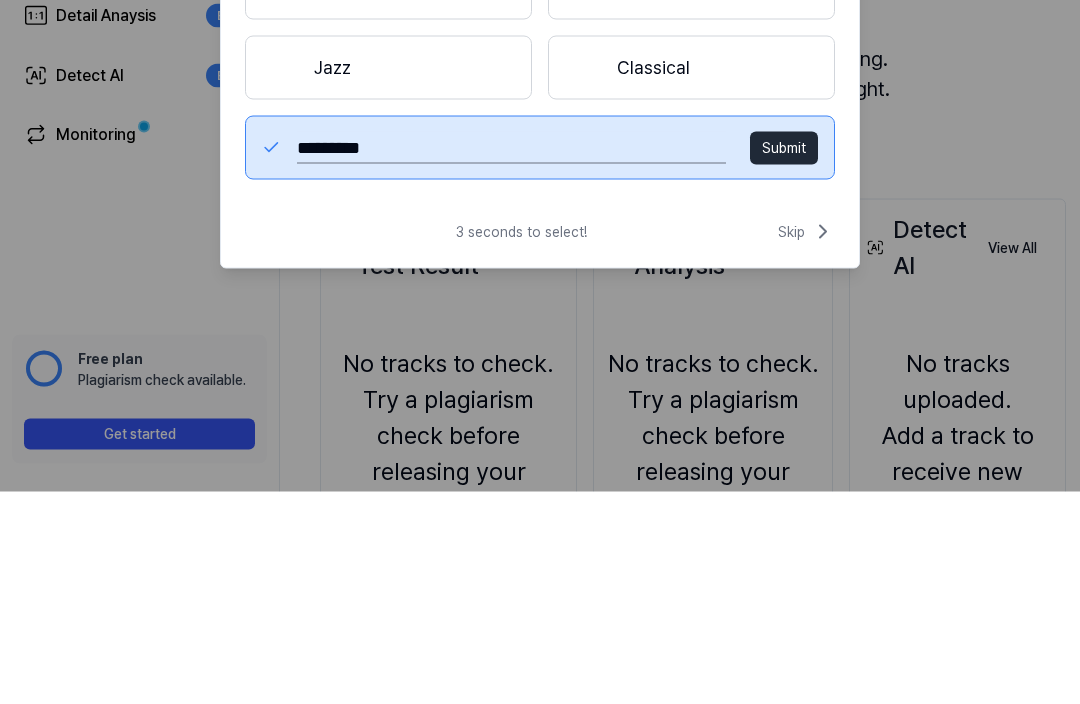 click on "Submit" at bounding box center (784, 360) 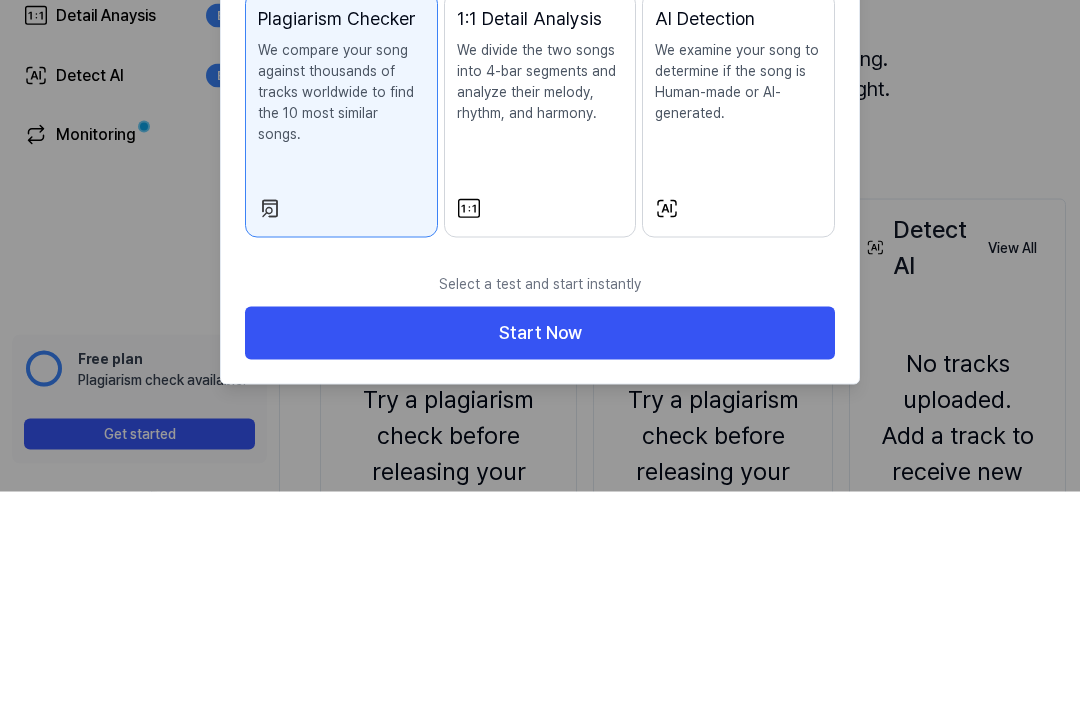 scroll, scrollTop: 213, scrollLeft: 0, axis: vertical 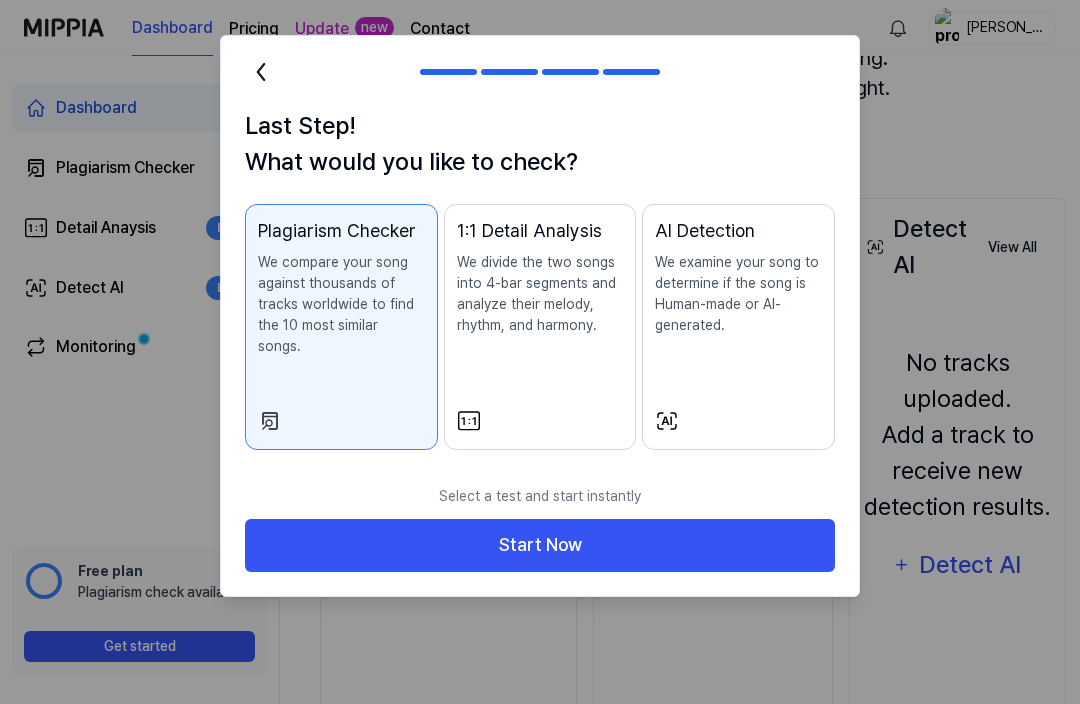 click on "Start Now" at bounding box center [540, 545] 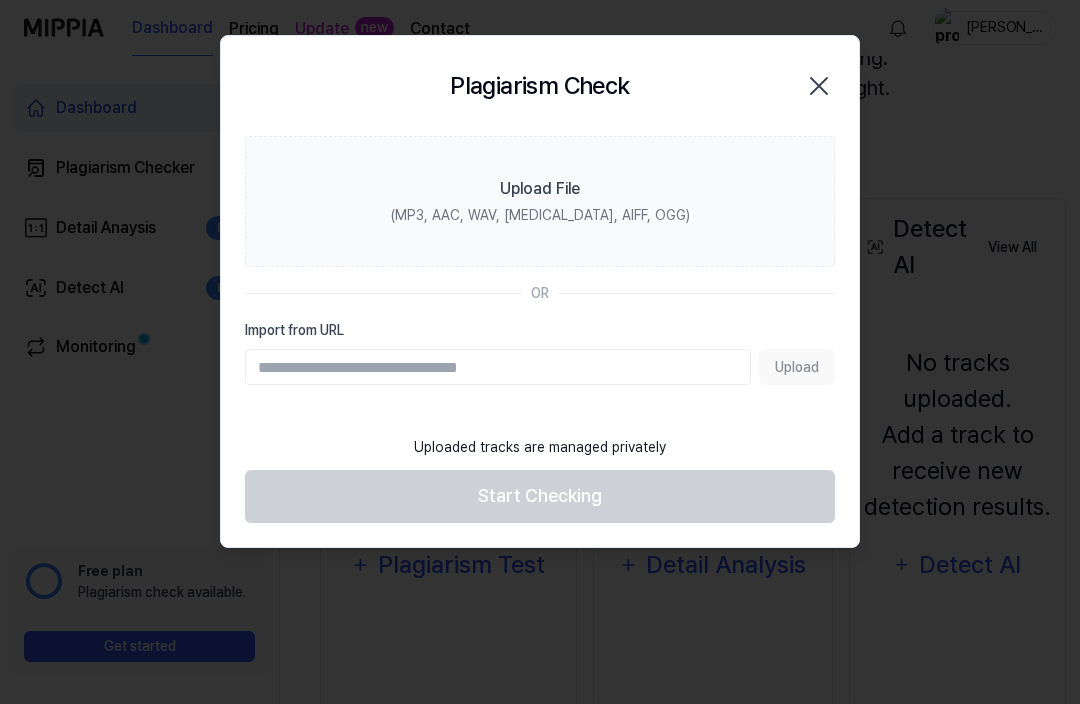 click on "Upload File (MP3, AAC, WAV, [MEDICAL_DATA], AIFF, OGG)" at bounding box center (540, 201) 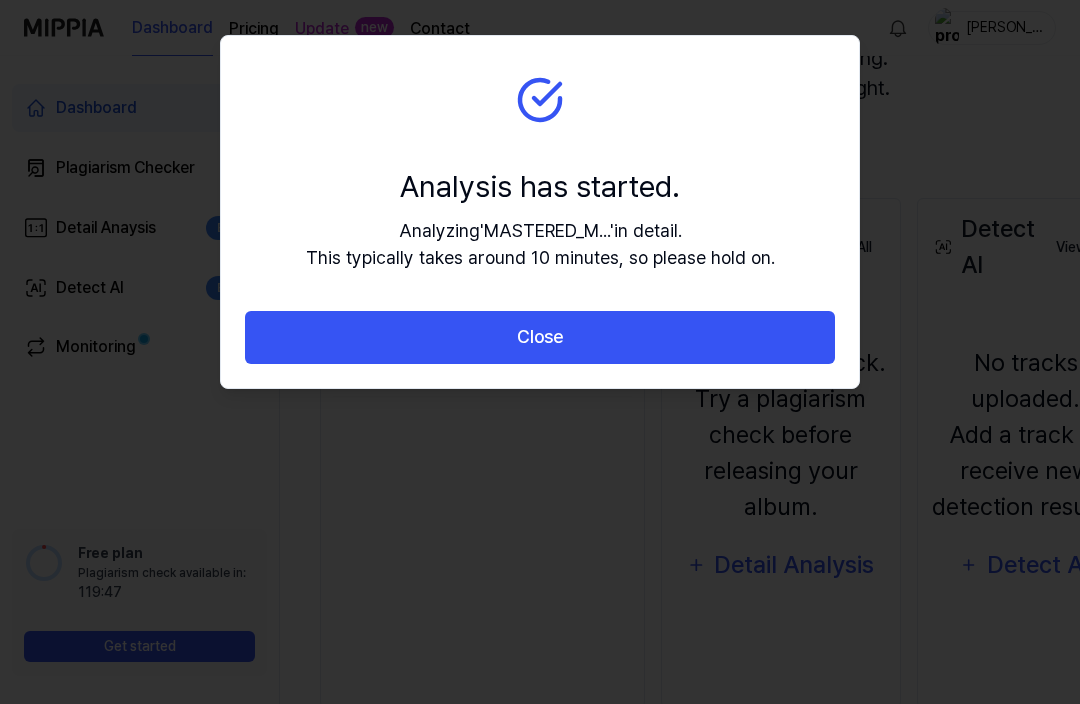 click on "Close" at bounding box center [540, 337] 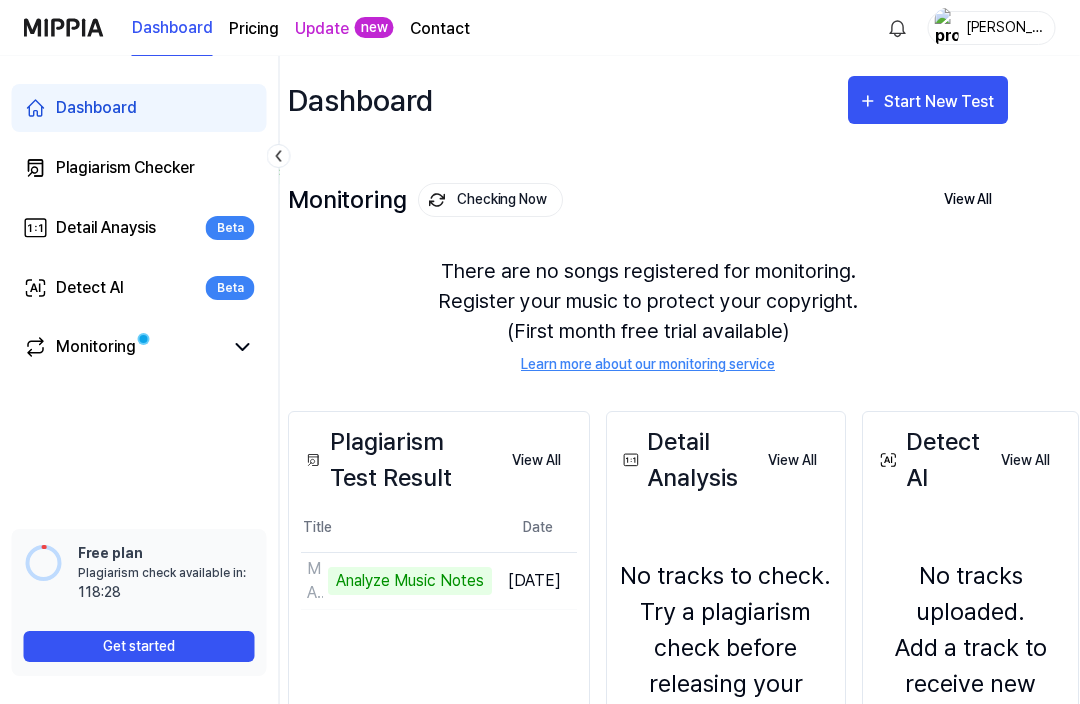 scroll, scrollTop: 0, scrollLeft: 0, axis: both 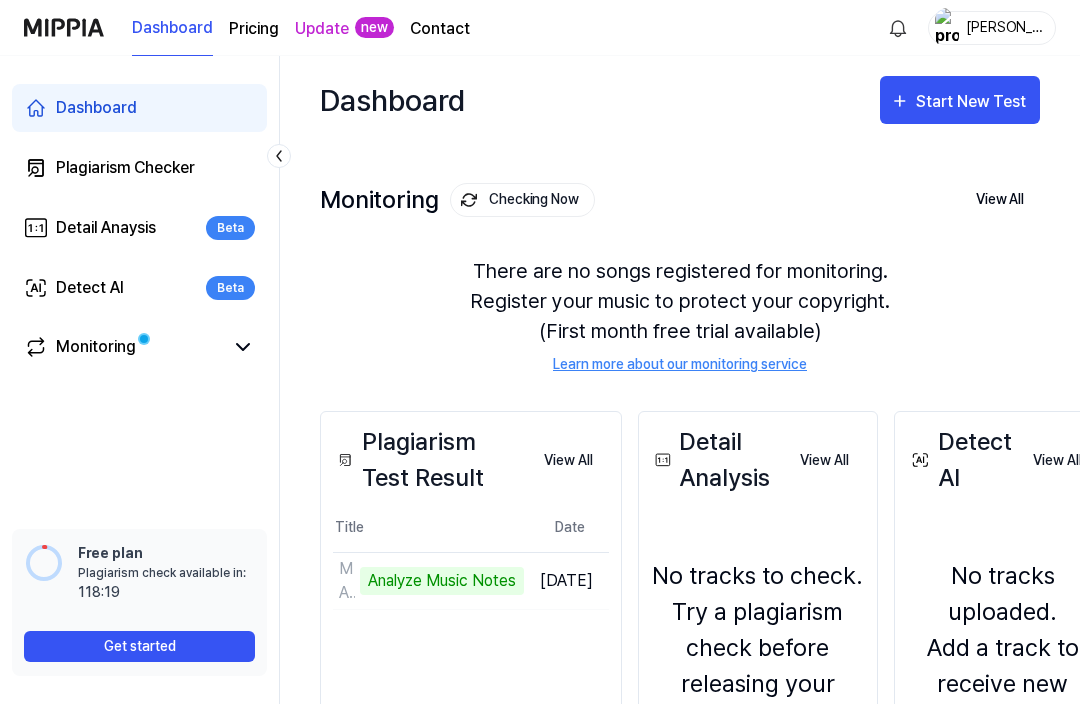 click on "Pricing" at bounding box center [254, 29] 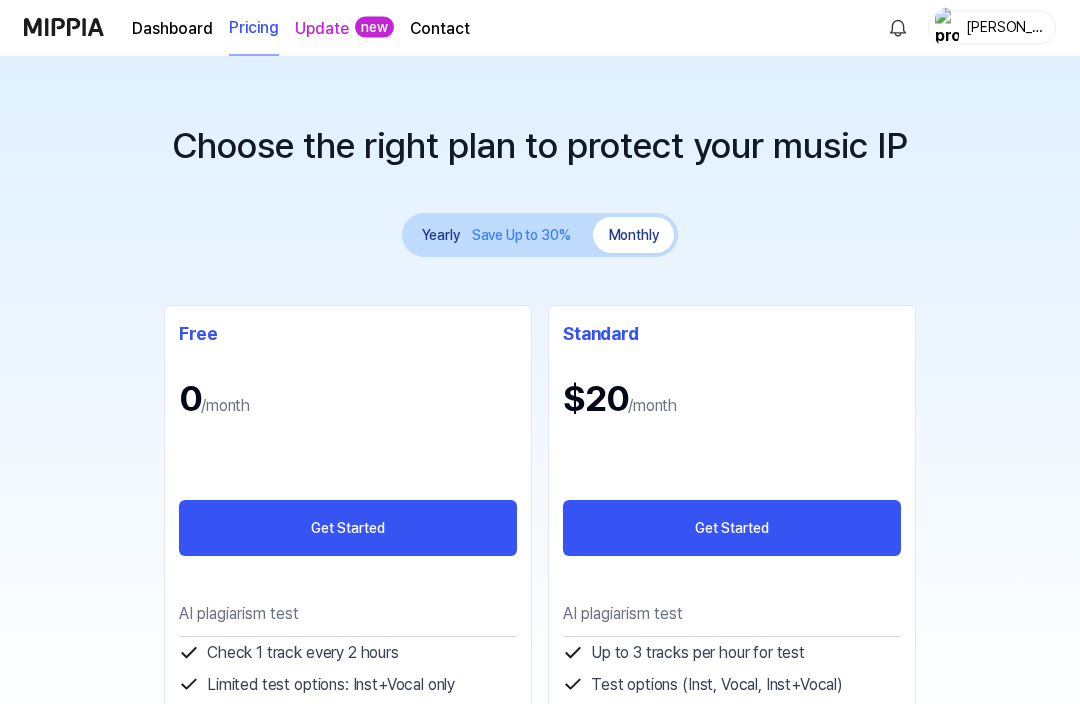 scroll, scrollTop: 0, scrollLeft: 0, axis: both 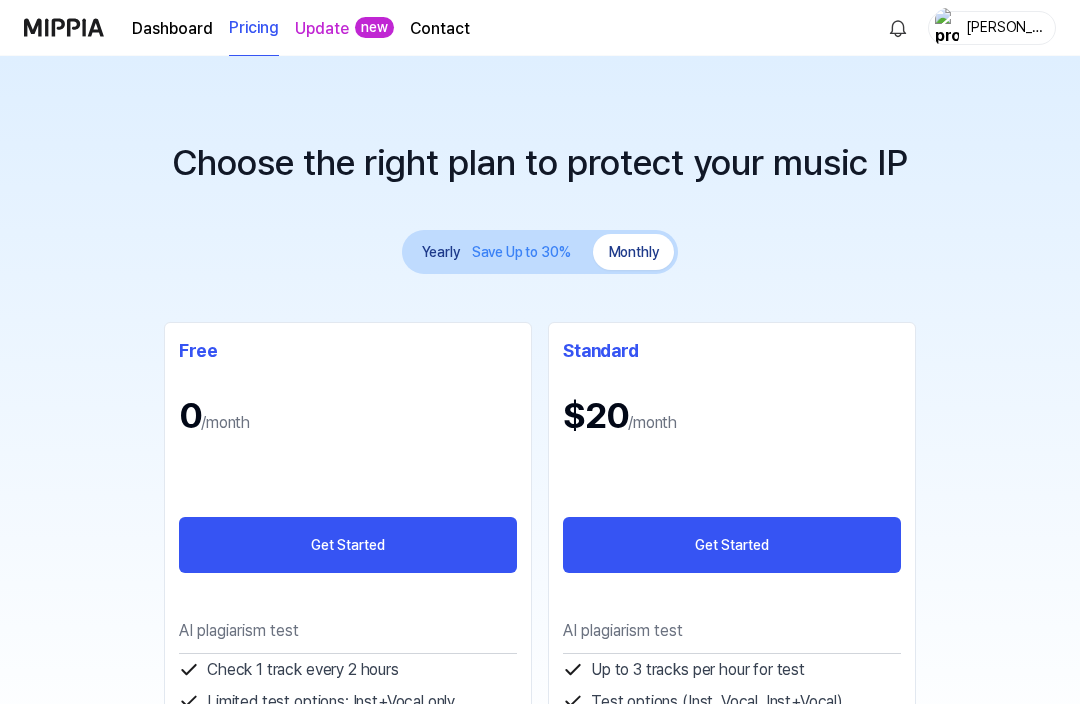 click on "Dashboard" at bounding box center [172, 29] 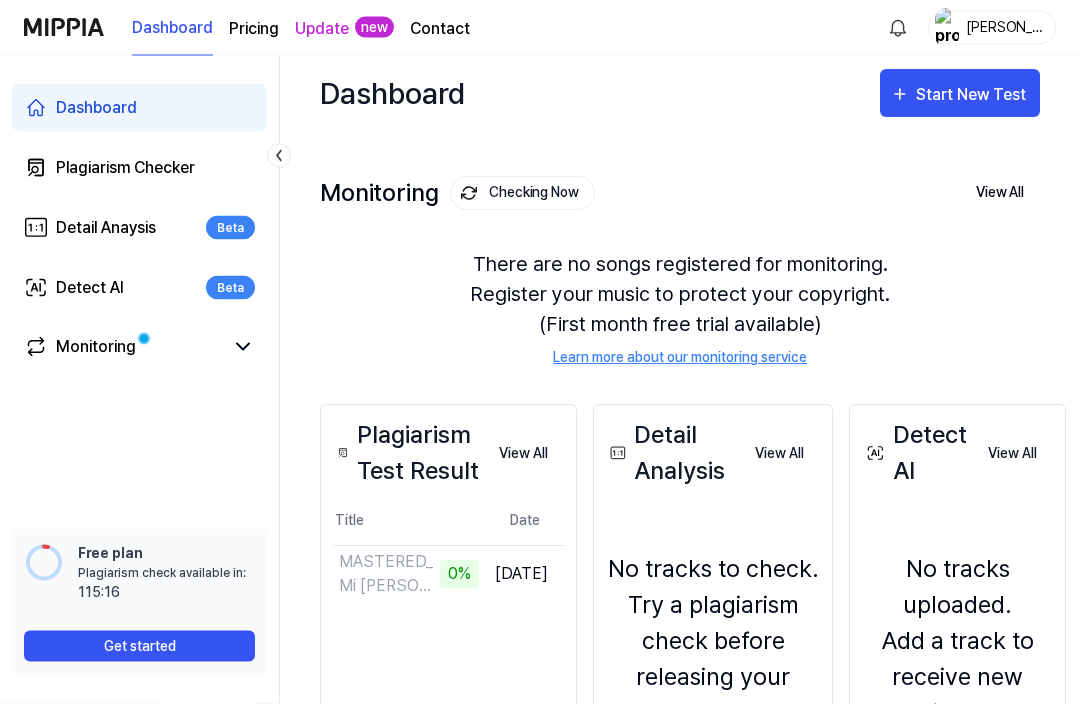 scroll, scrollTop: 7, scrollLeft: 0, axis: vertical 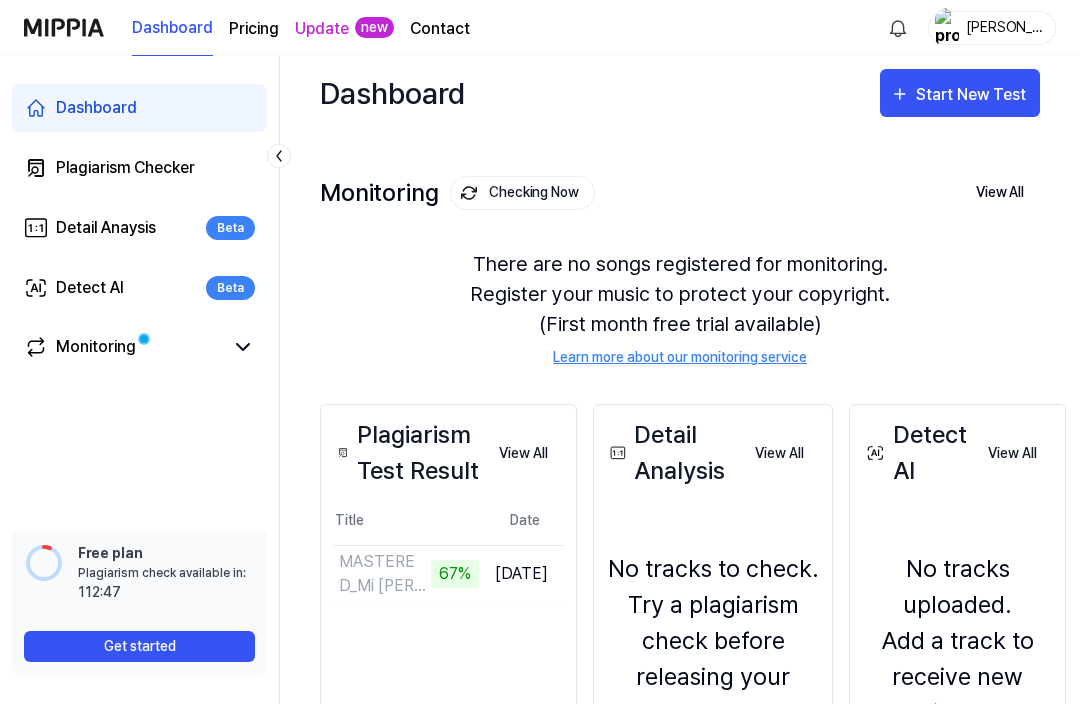 click on "Detail Anaysis" at bounding box center [106, 228] 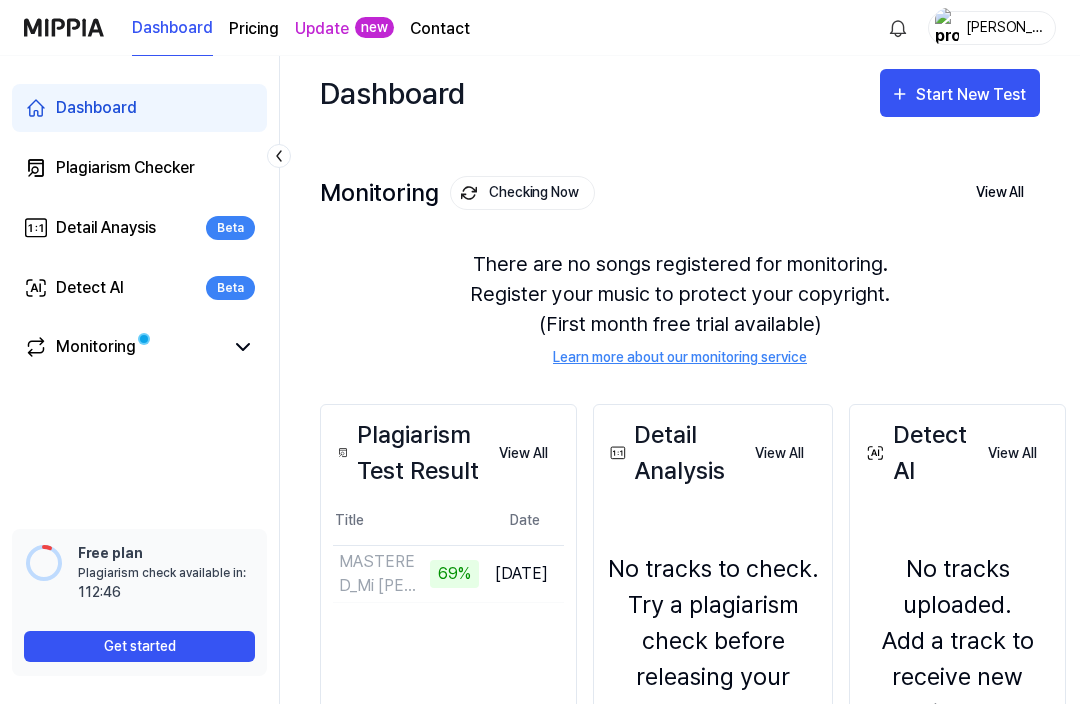 scroll, scrollTop: 0, scrollLeft: 0, axis: both 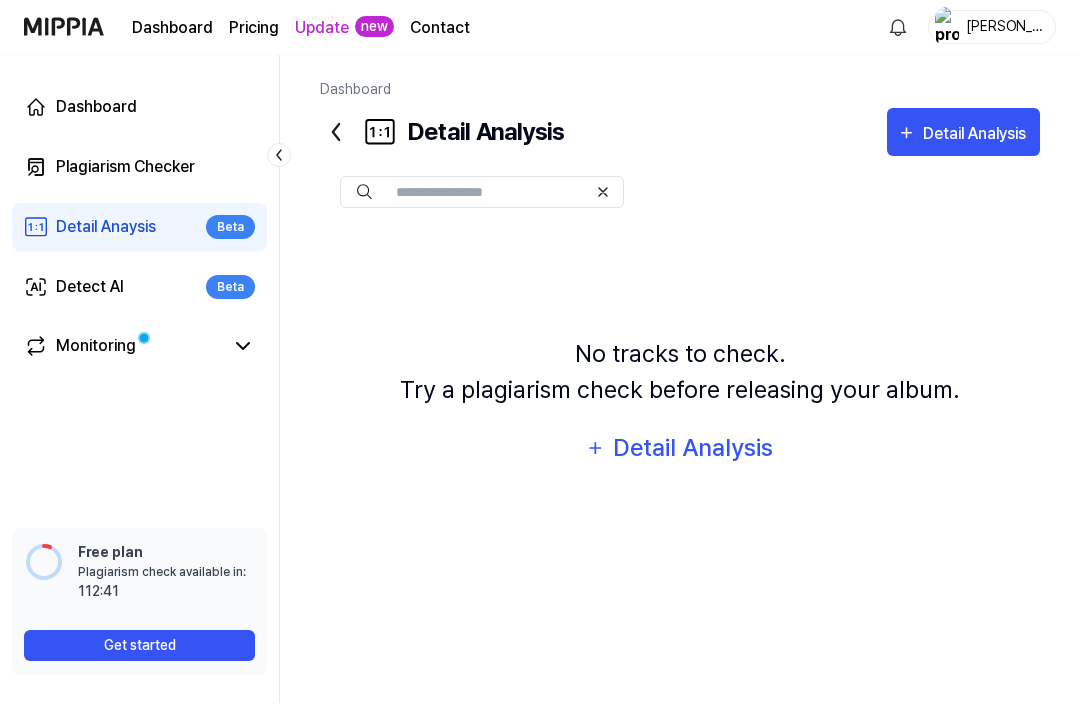 click on "Detect AI" at bounding box center (90, 288) 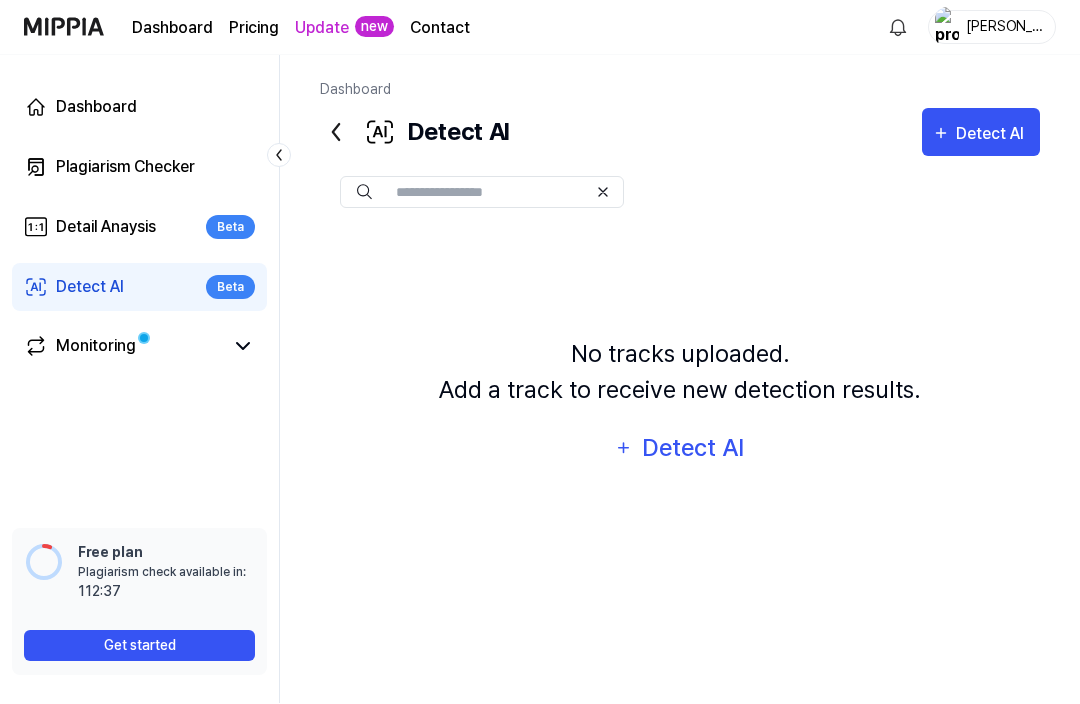 click on "Plagiarism Checker" at bounding box center [125, 168] 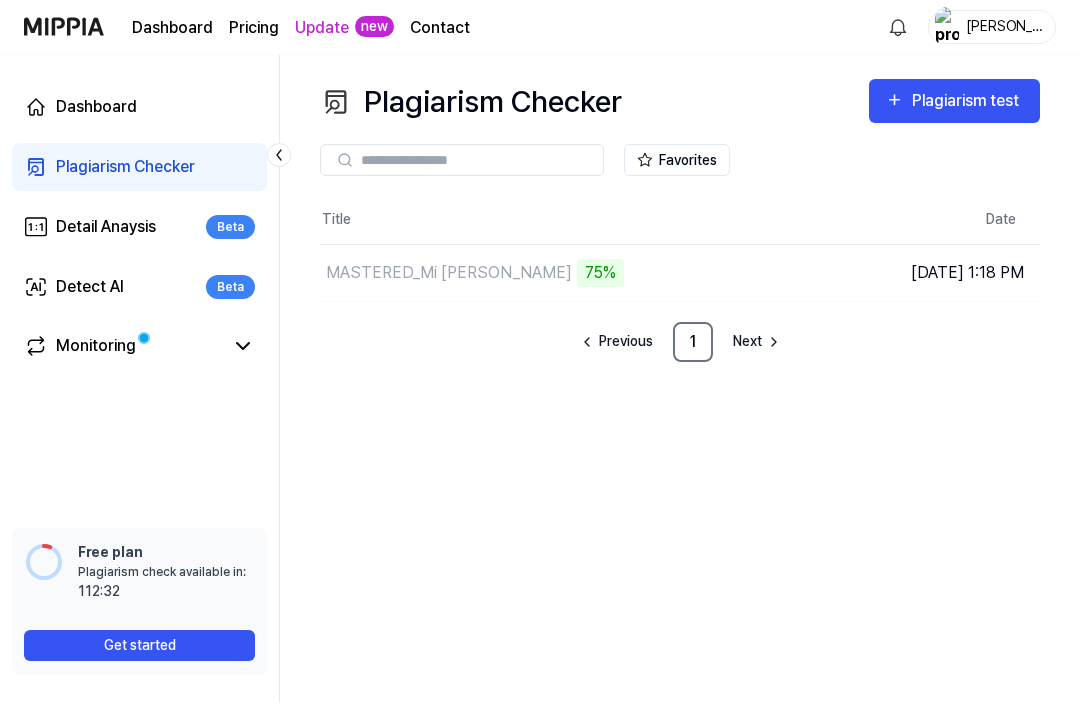 click on "Dashboard" at bounding box center (96, 108) 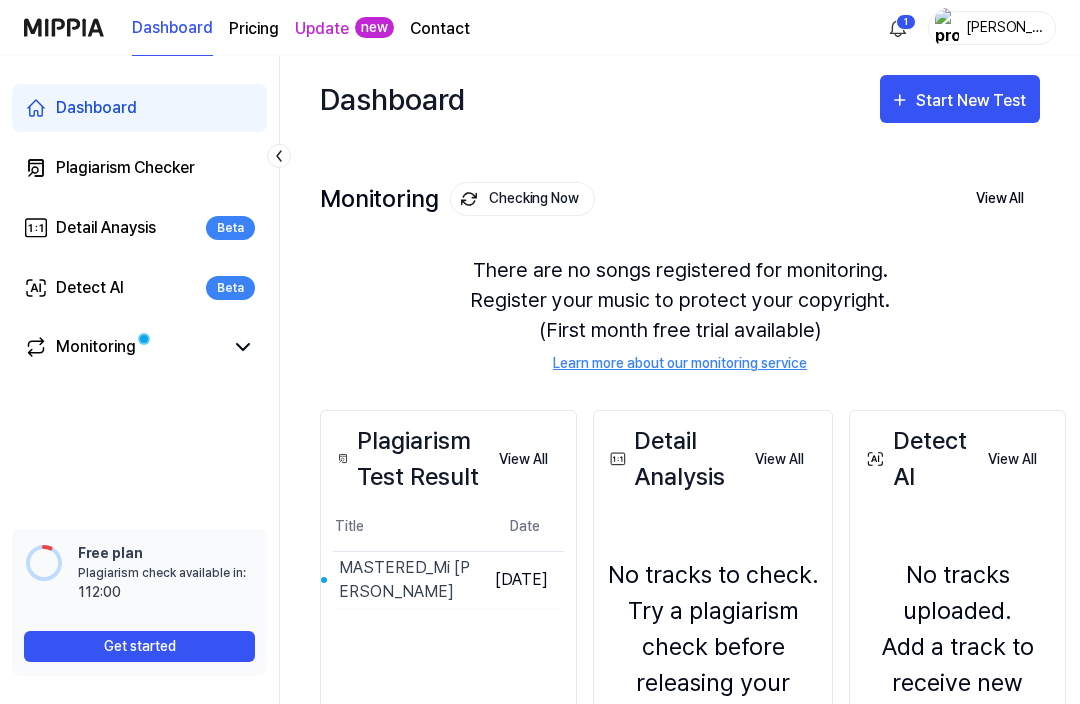 scroll, scrollTop: 0, scrollLeft: 0, axis: both 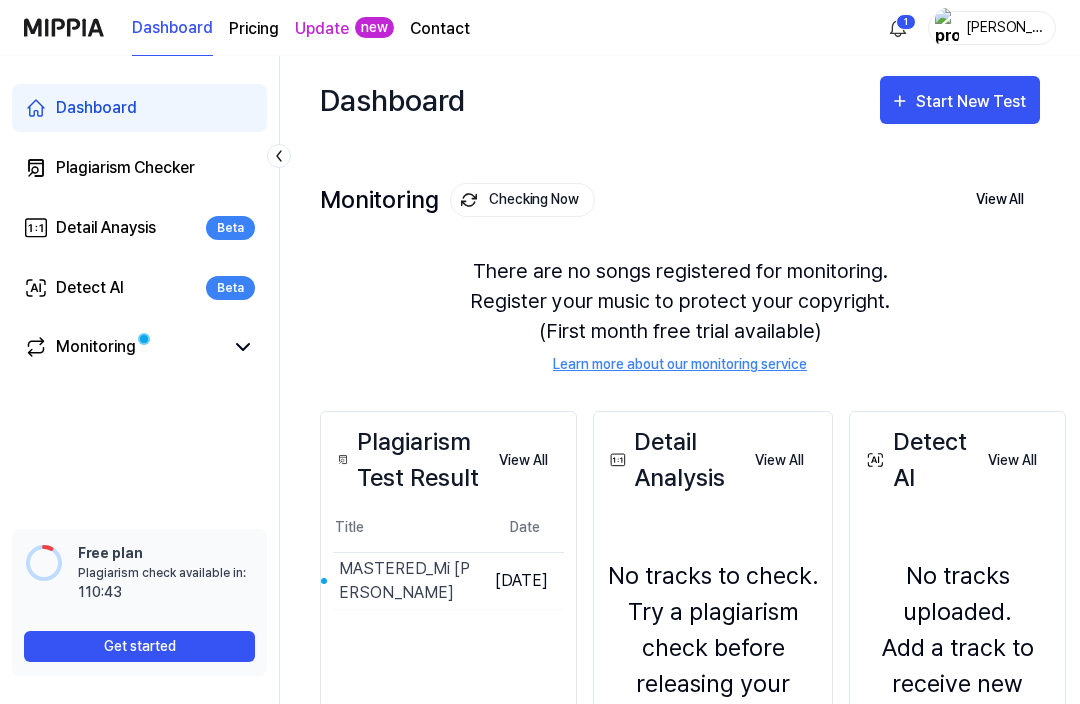 click on "View All" at bounding box center [523, 461] 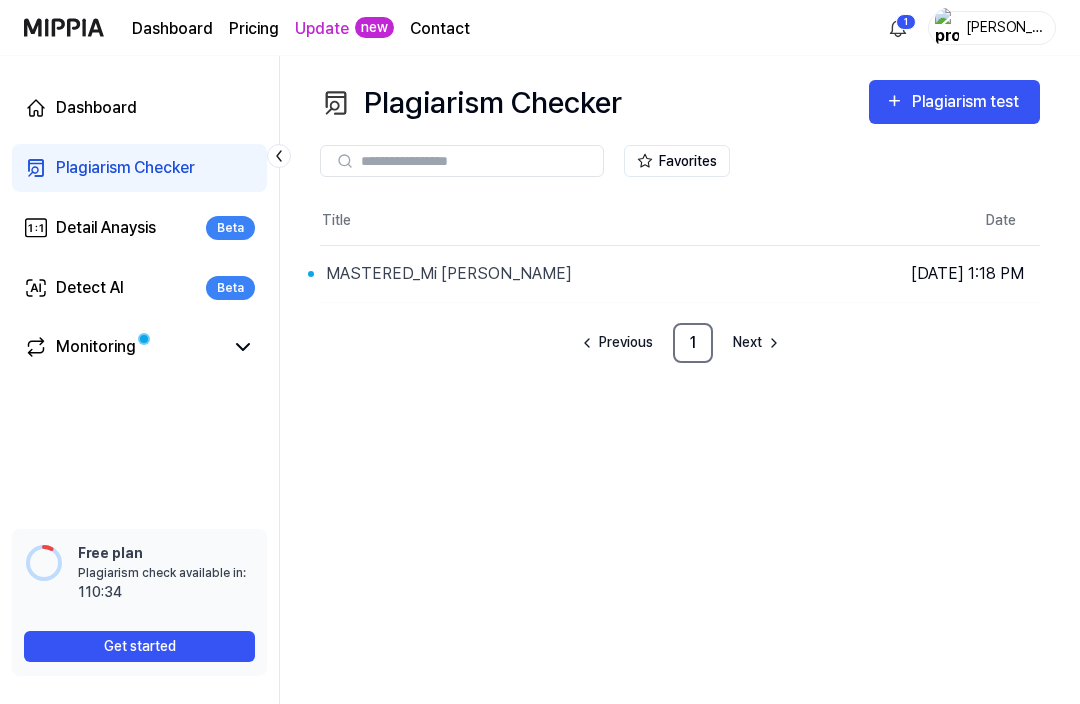 click on "Monitoring" at bounding box center (123, 347) 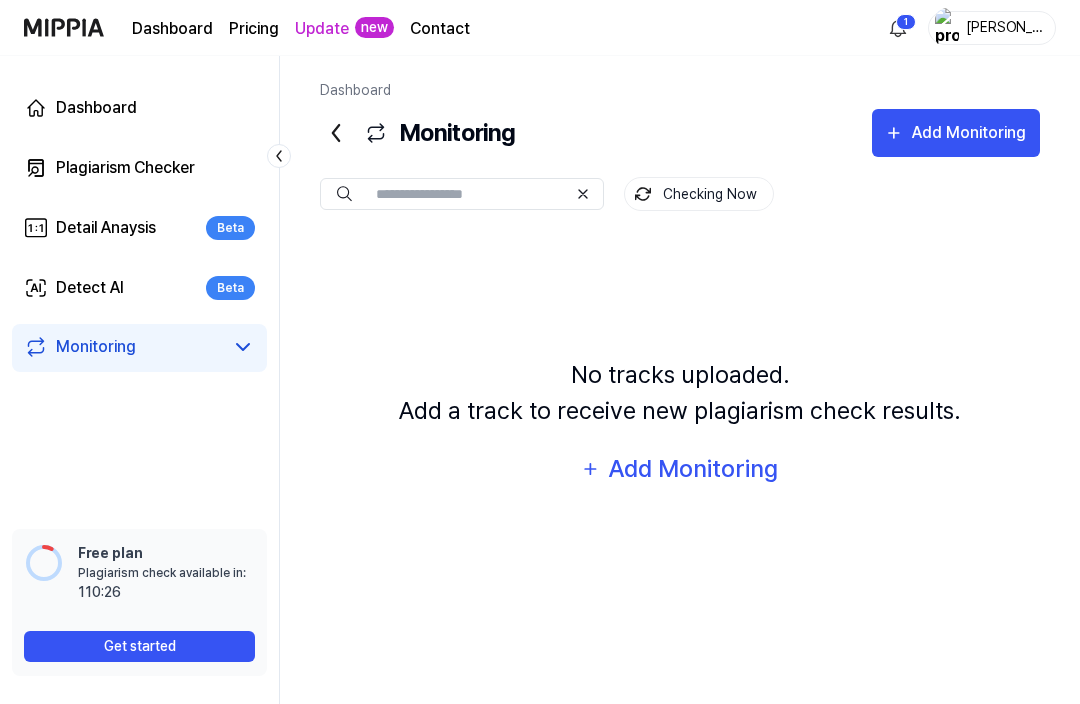 click on "Plagiarism Checker" at bounding box center [125, 168] 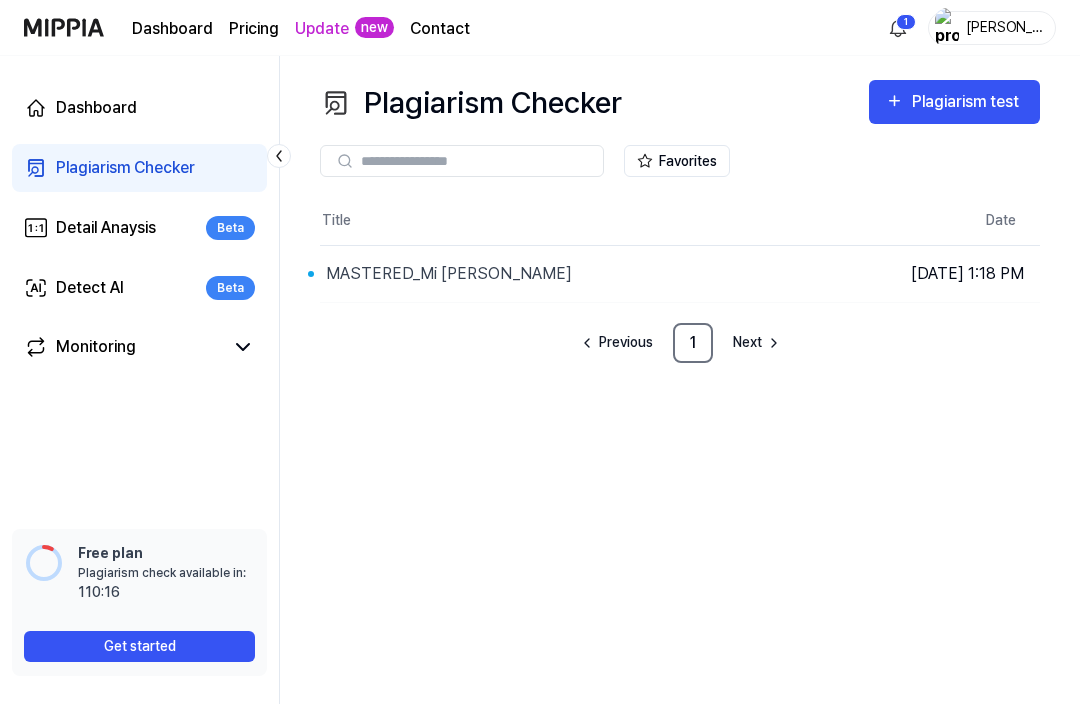 click on "Dashboard" at bounding box center [96, 108] 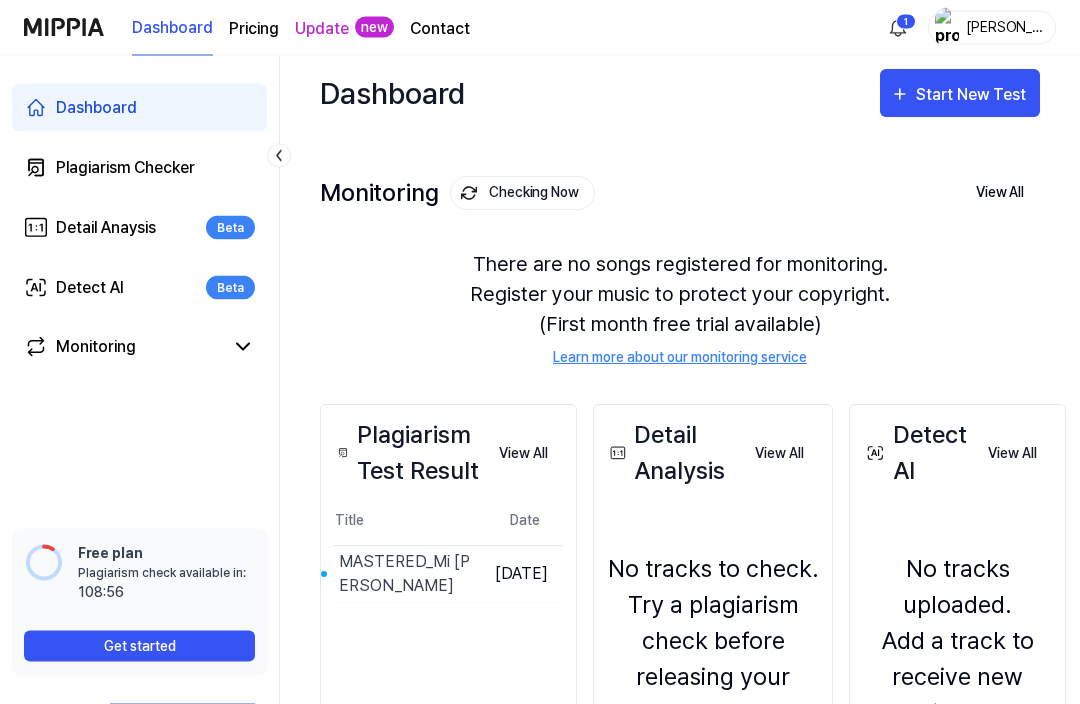scroll, scrollTop: 8, scrollLeft: 0, axis: vertical 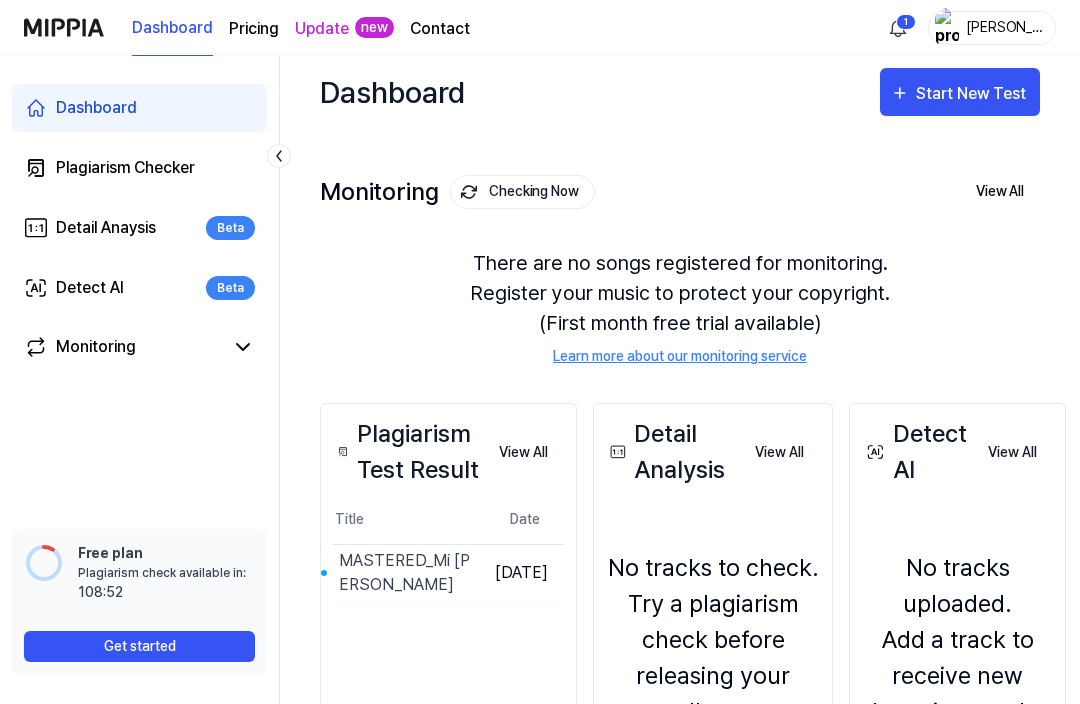 click on "Get started" at bounding box center [139, 646] 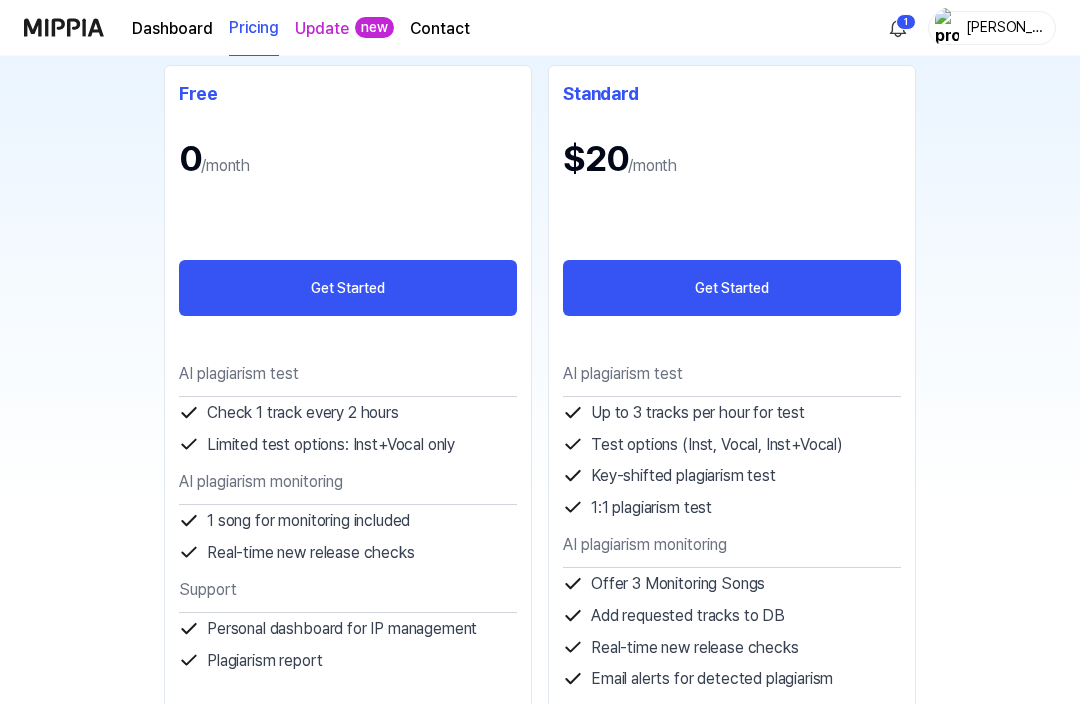 scroll, scrollTop: 254, scrollLeft: 0, axis: vertical 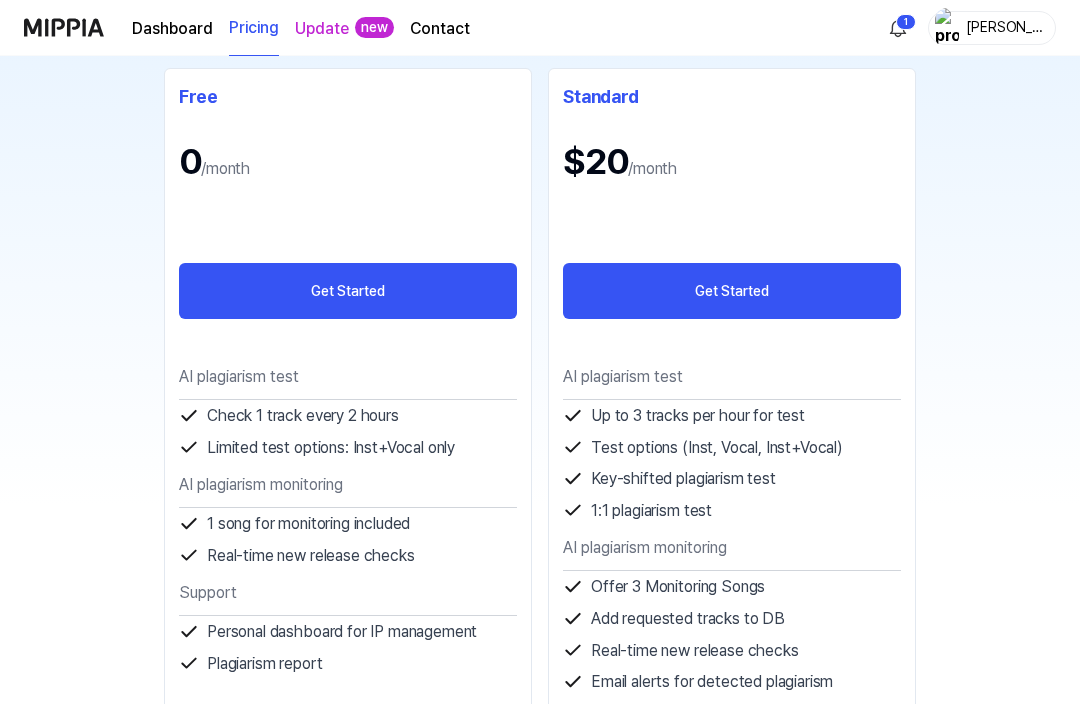click on "Get Started" at bounding box center [348, 291] 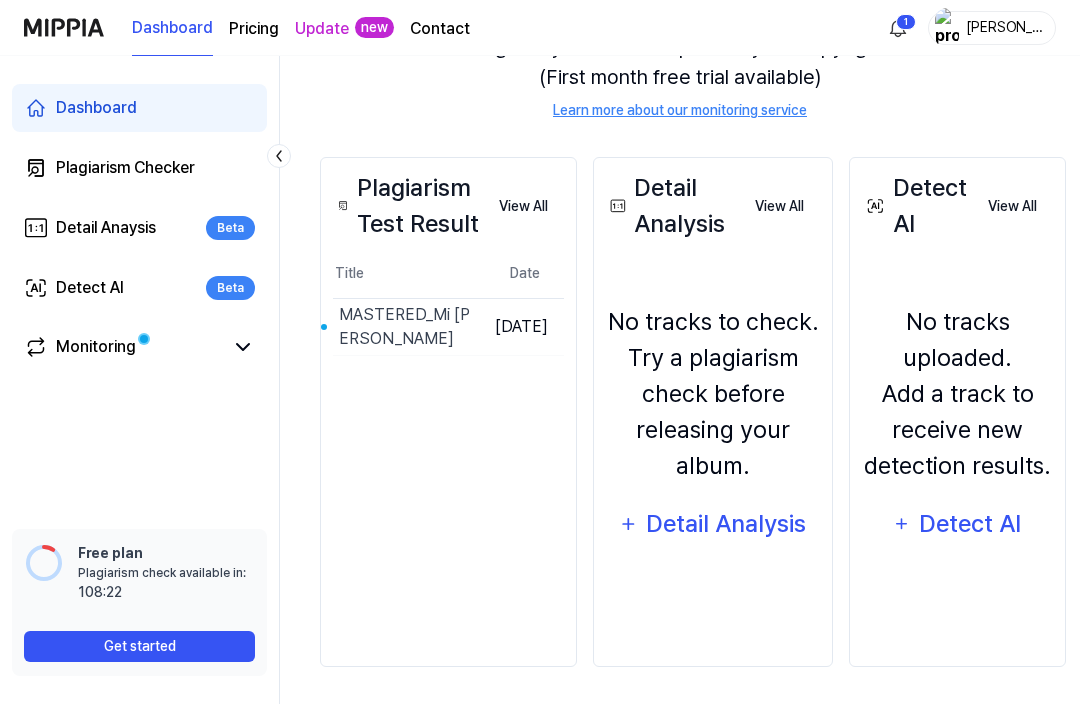 scroll, scrollTop: 0, scrollLeft: 0, axis: both 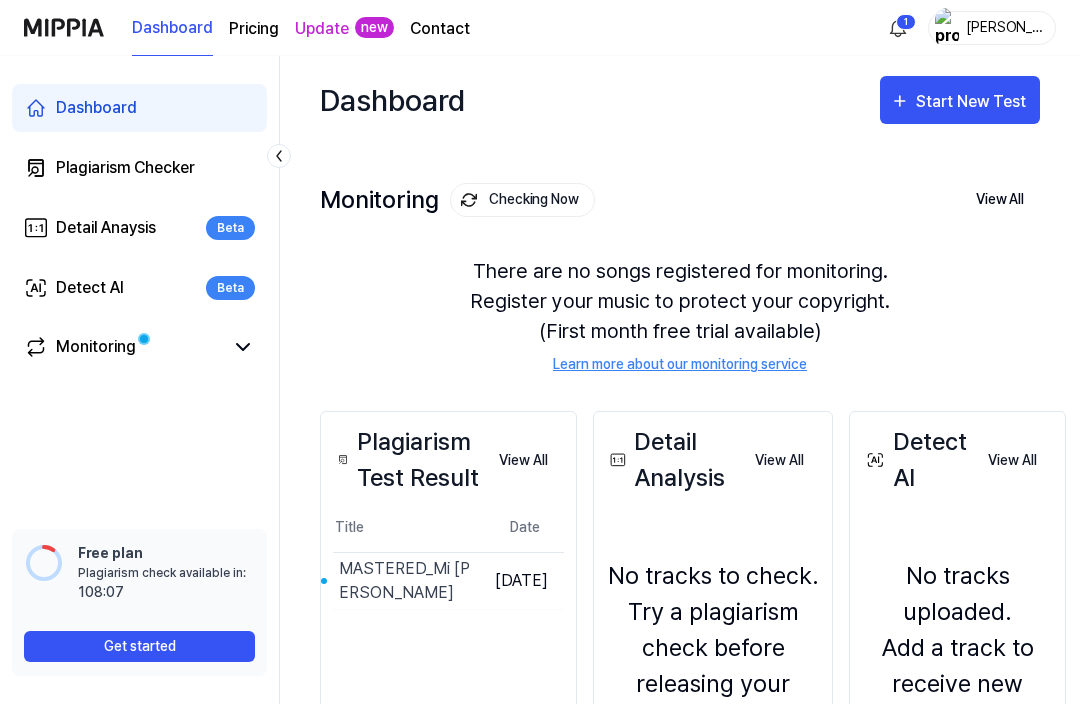click on "Get started" at bounding box center (139, 646) 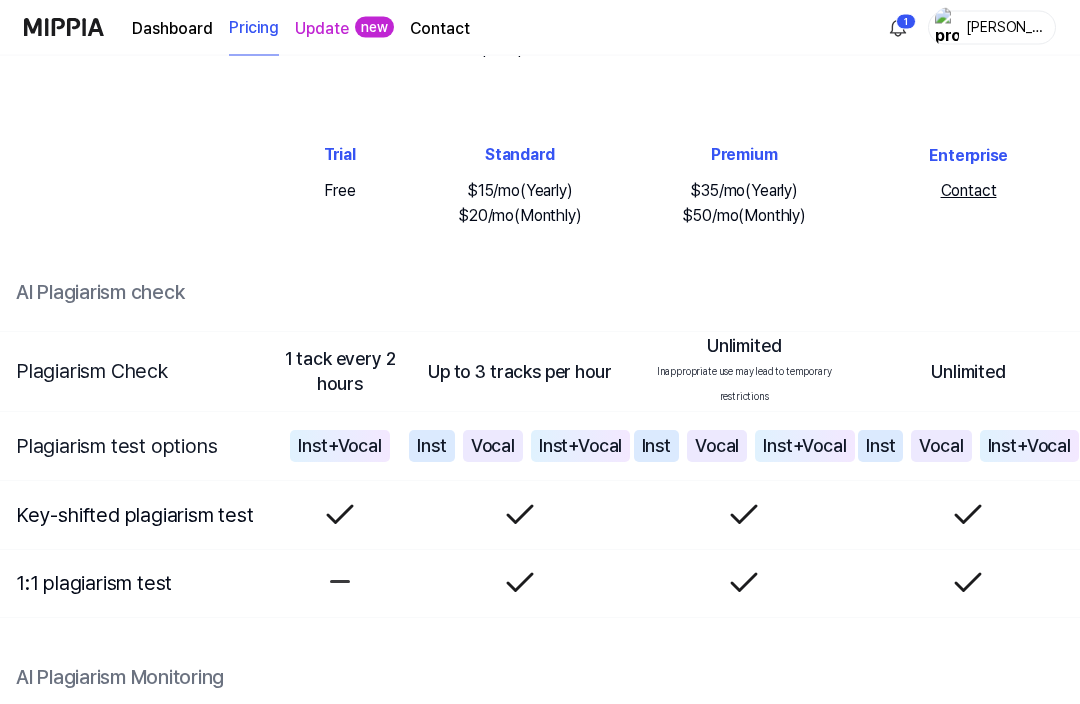 scroll, scrollTop: 2526, scrollLeft: 0, axis: vertical 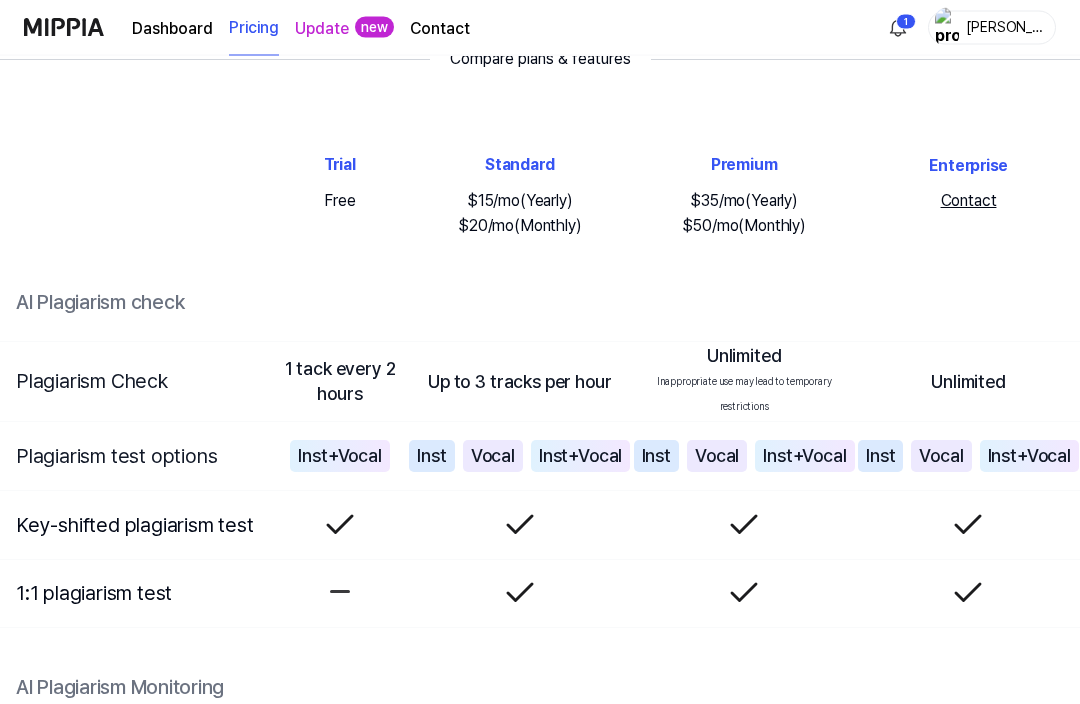 click on "AI Plagiarism check" at bounding box center (540, 301) 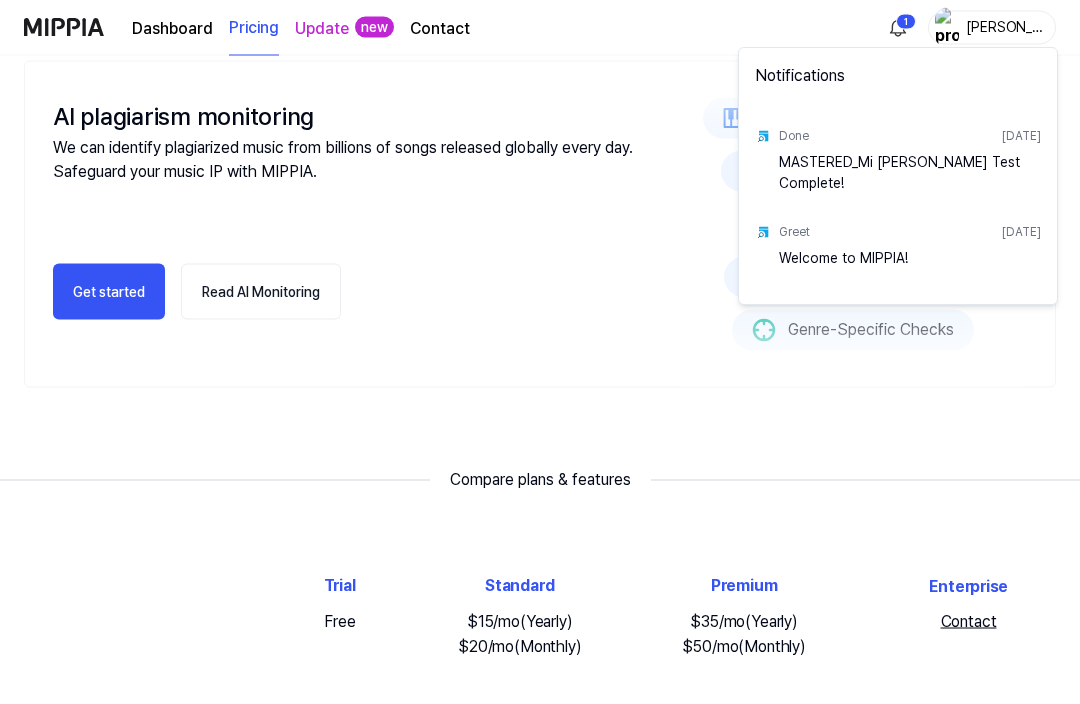 scroll, scrollTop: 2112, scrollLeft: 0, axis: vertical 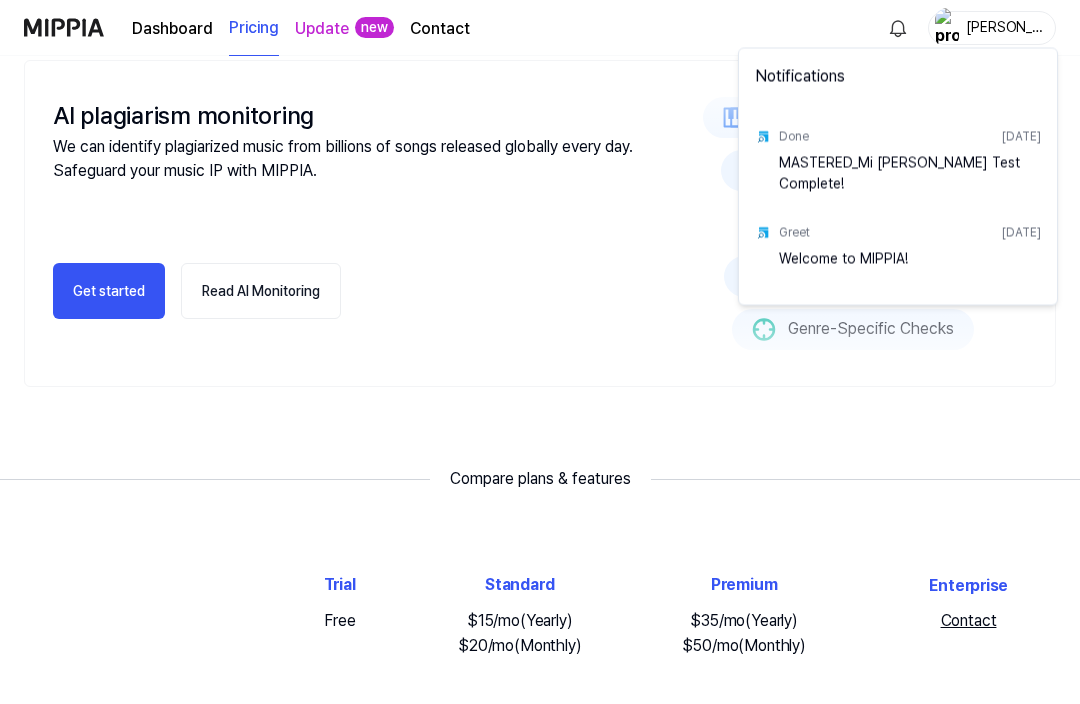 click on "MASTERED_Mi [PERSON_NAME] Test Complete!" at bounding box center [910, 173] 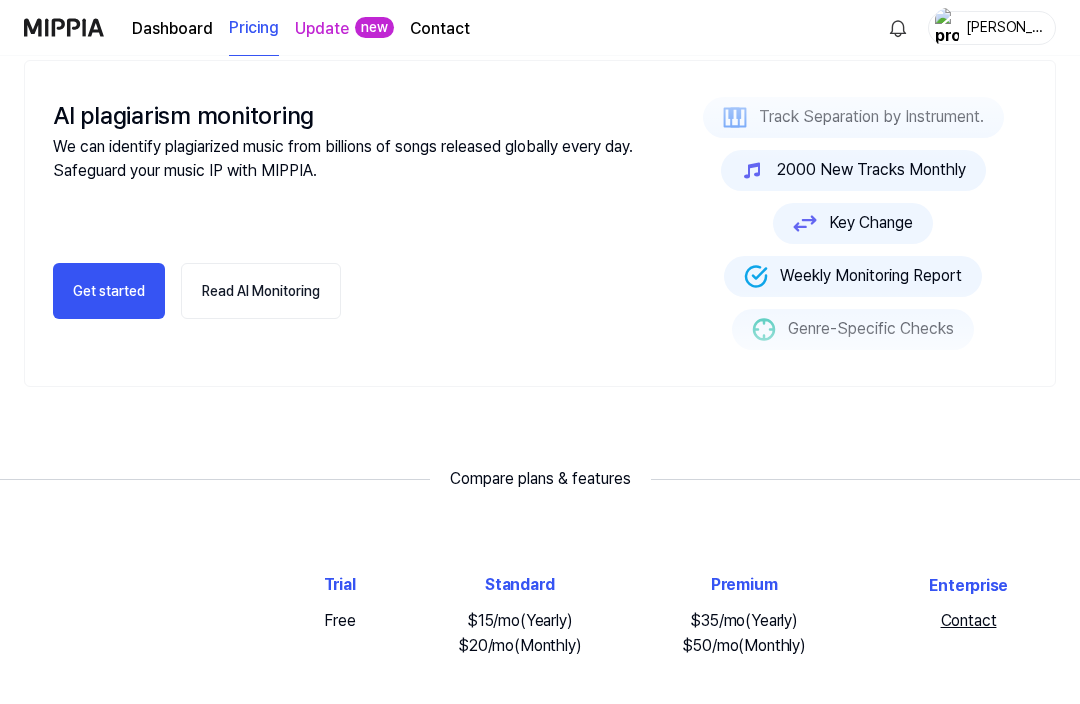 click on "Dashboard" at bounding box center (172, 29) 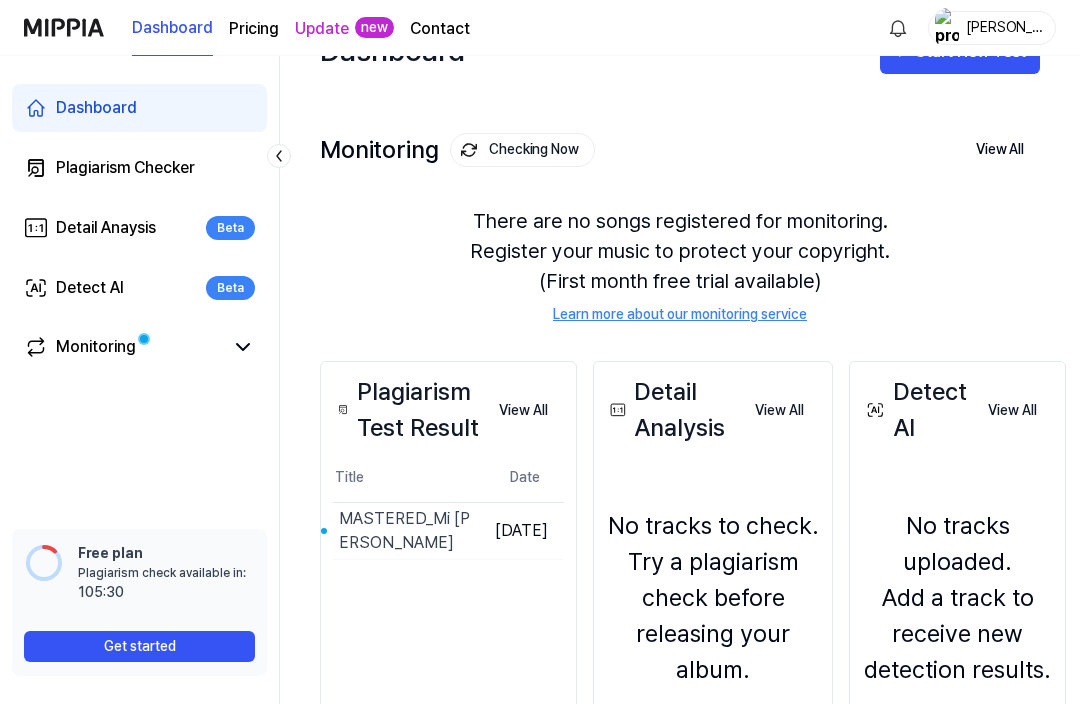 scroll, scrollTop: 54, scrollLeft: 0, axis: vertical 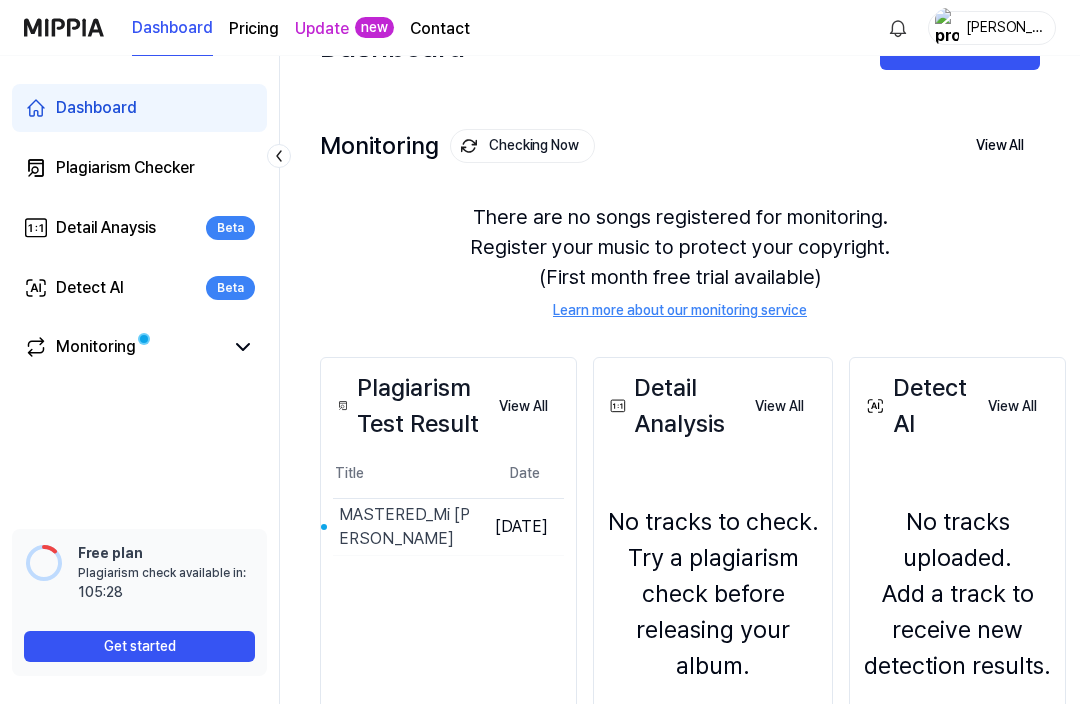 click on "MASTERED_Mi [PERSON_NAME]" at bounding box center [409, 527] 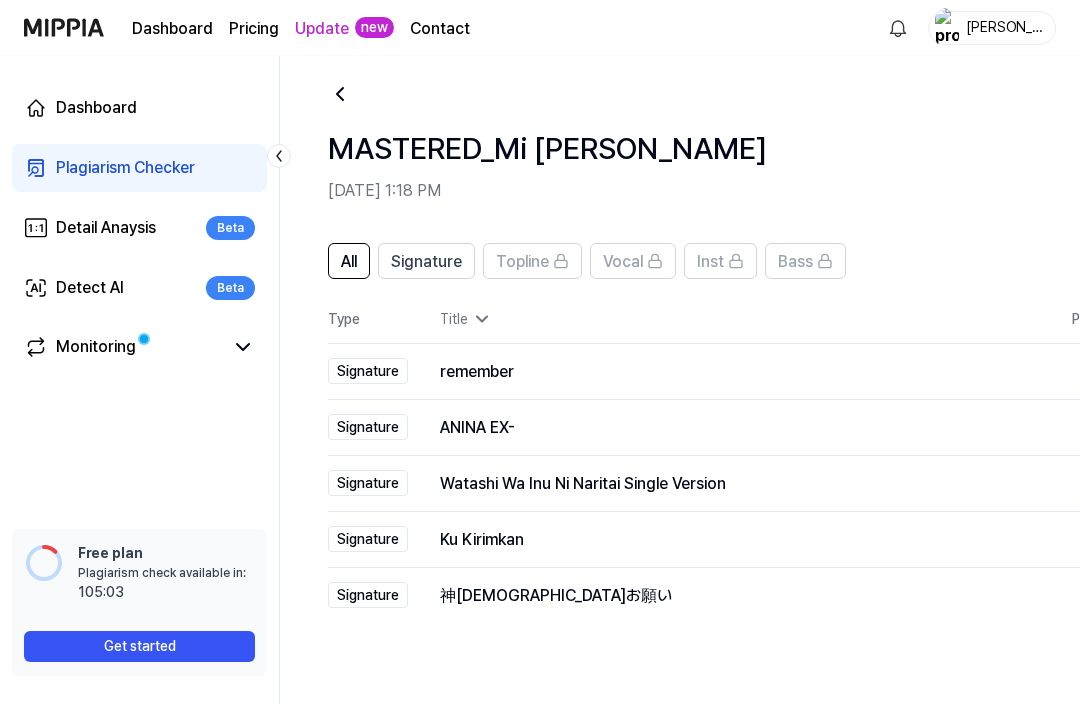 scroll, scrollTop: 24, scrollLeft: 0, axis: vertical 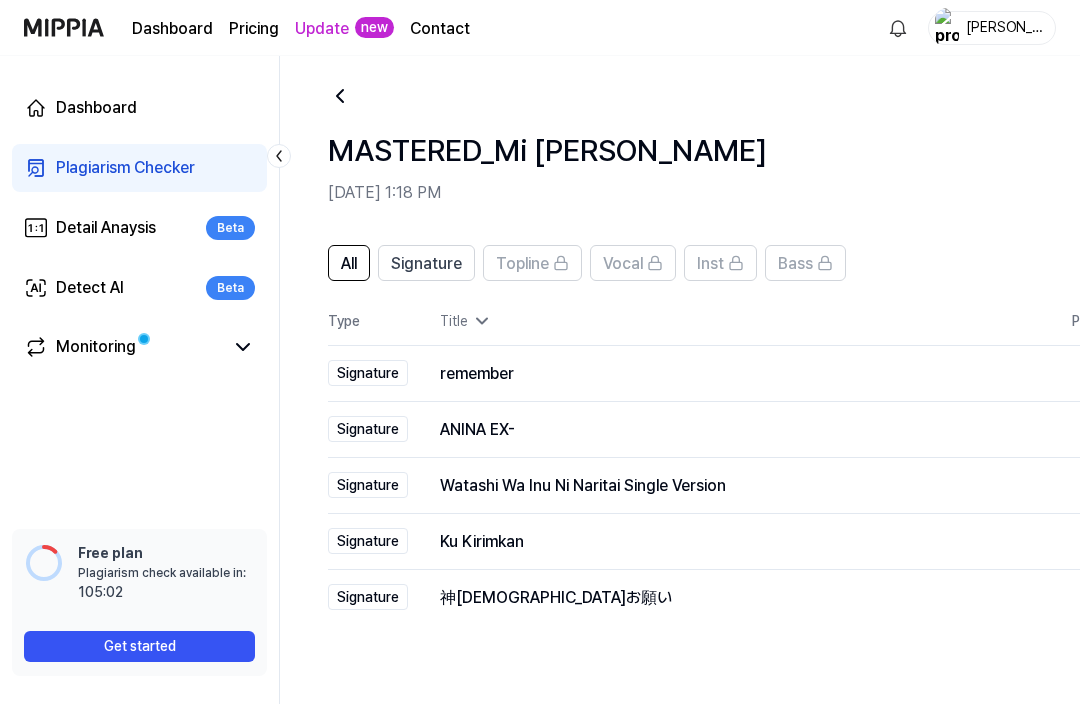 click on "Open" at bounding box center [0, 0] 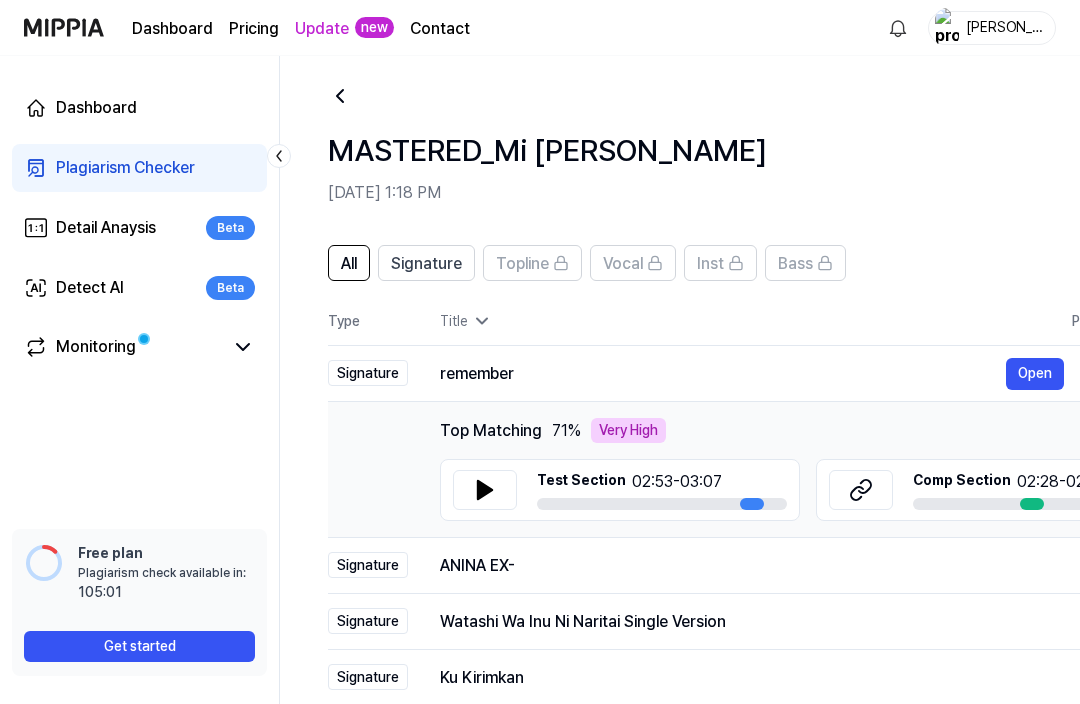 click on "Open" at bounding box center (1035, 374) 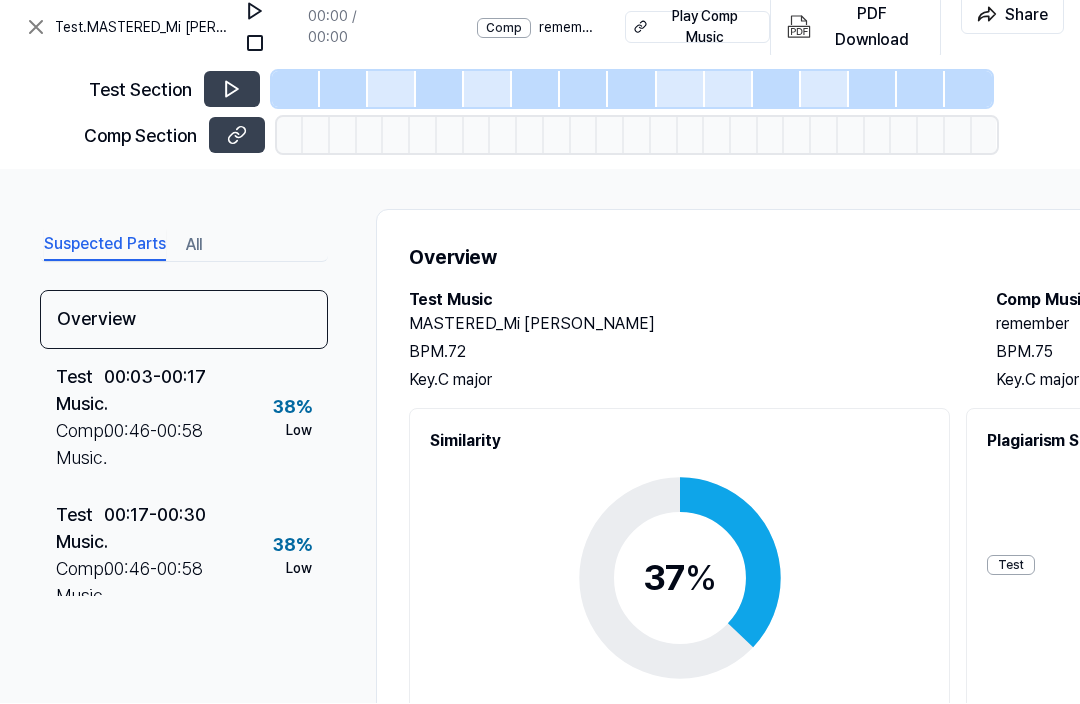 click 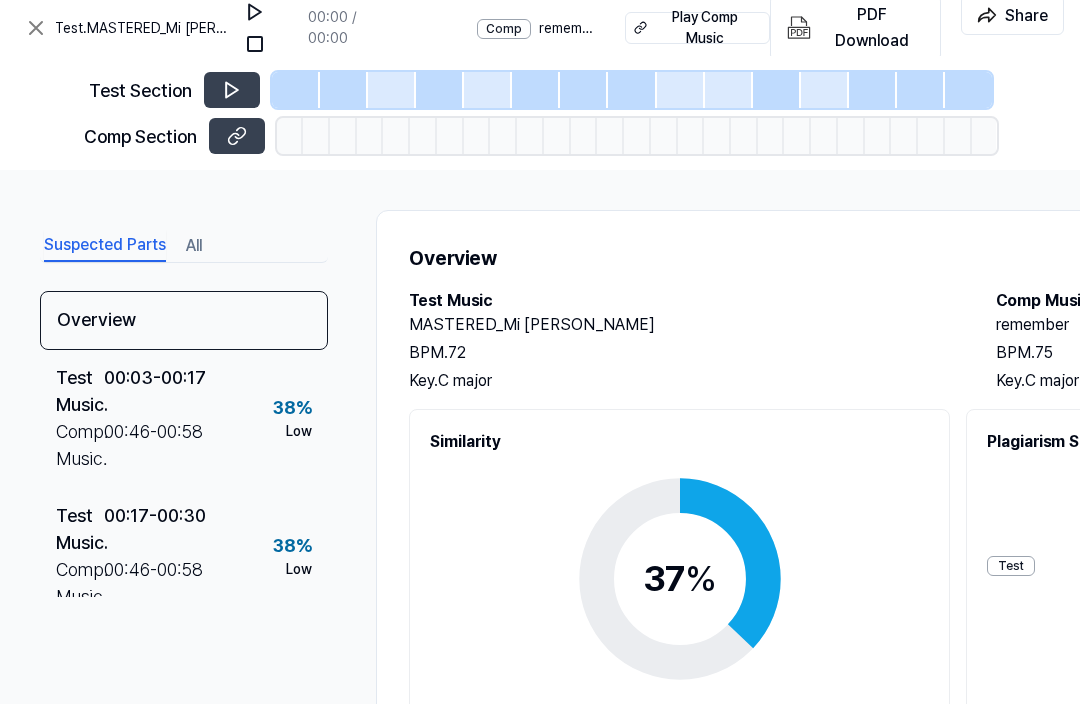 click 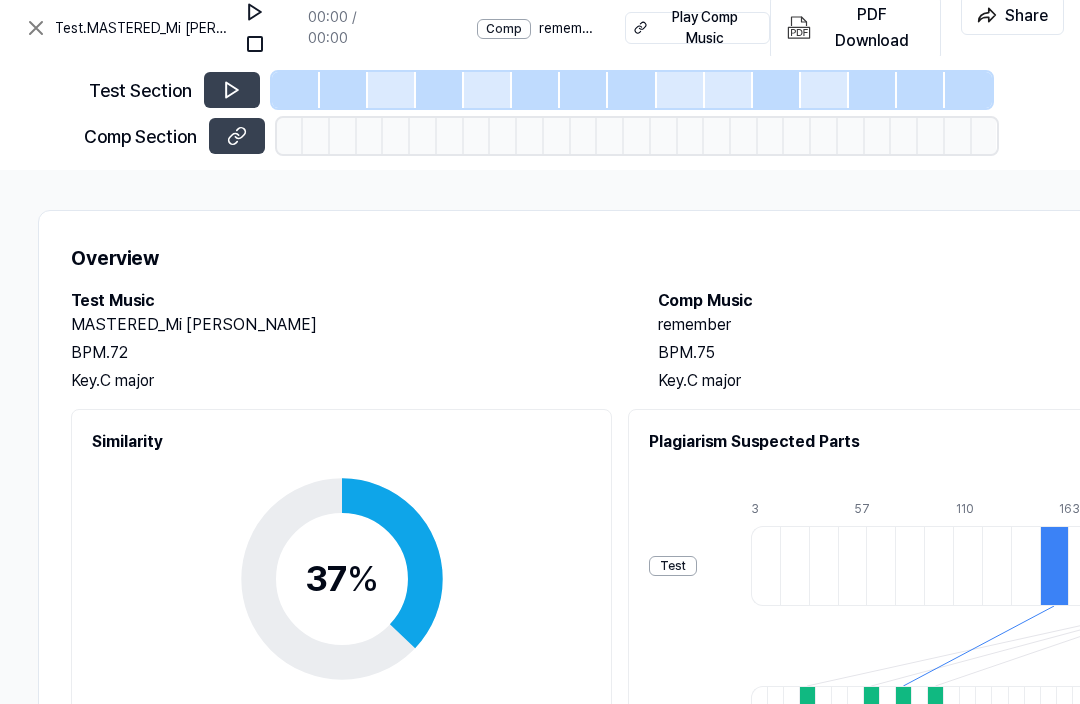 scroll, scrollTop: 0, scrollLeft: 338, axis: horizontal 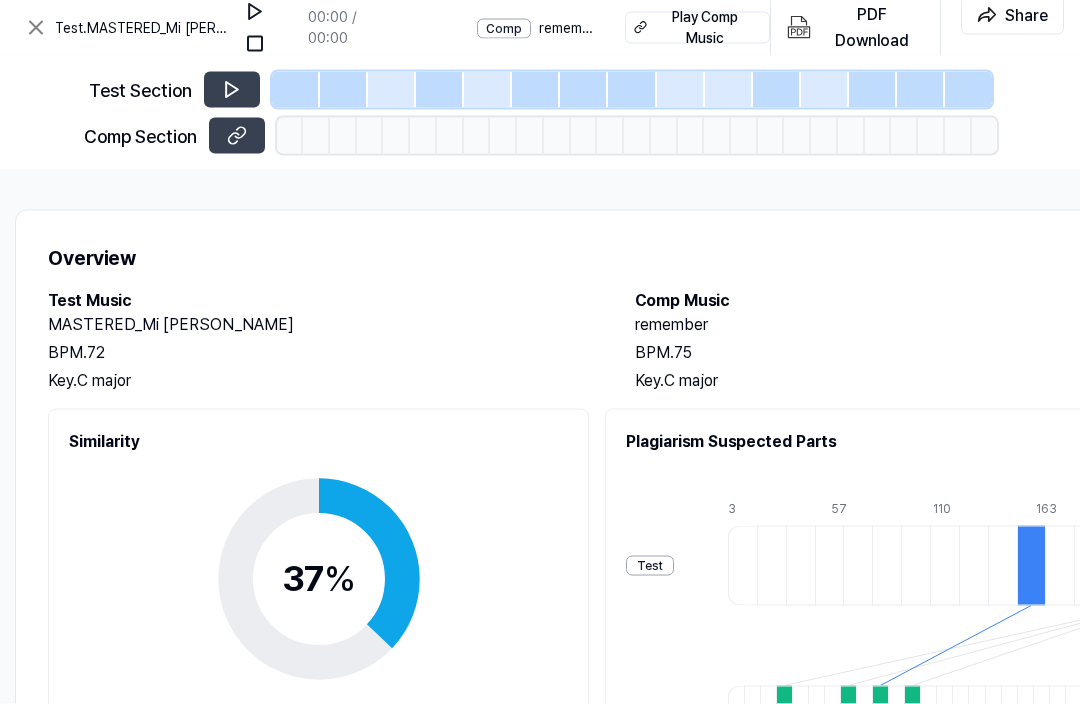 click on "Play Comp Music" at bounding box center [705, 28] 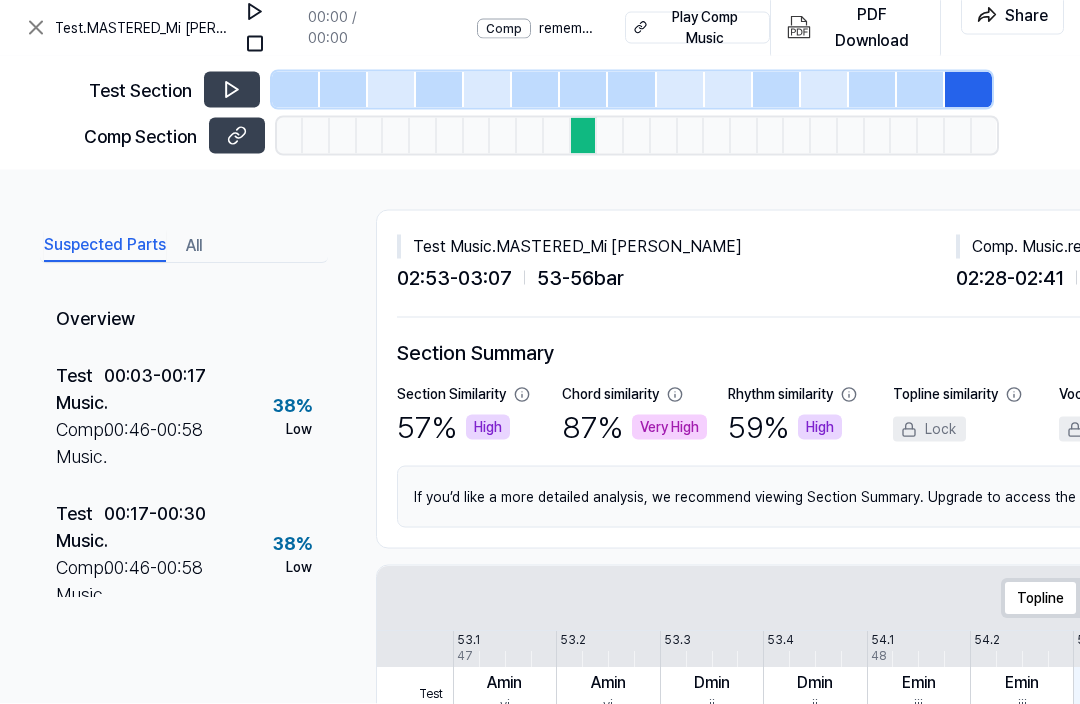 scroll, scrollTop: 0, scrollLeft: 0, axis: both 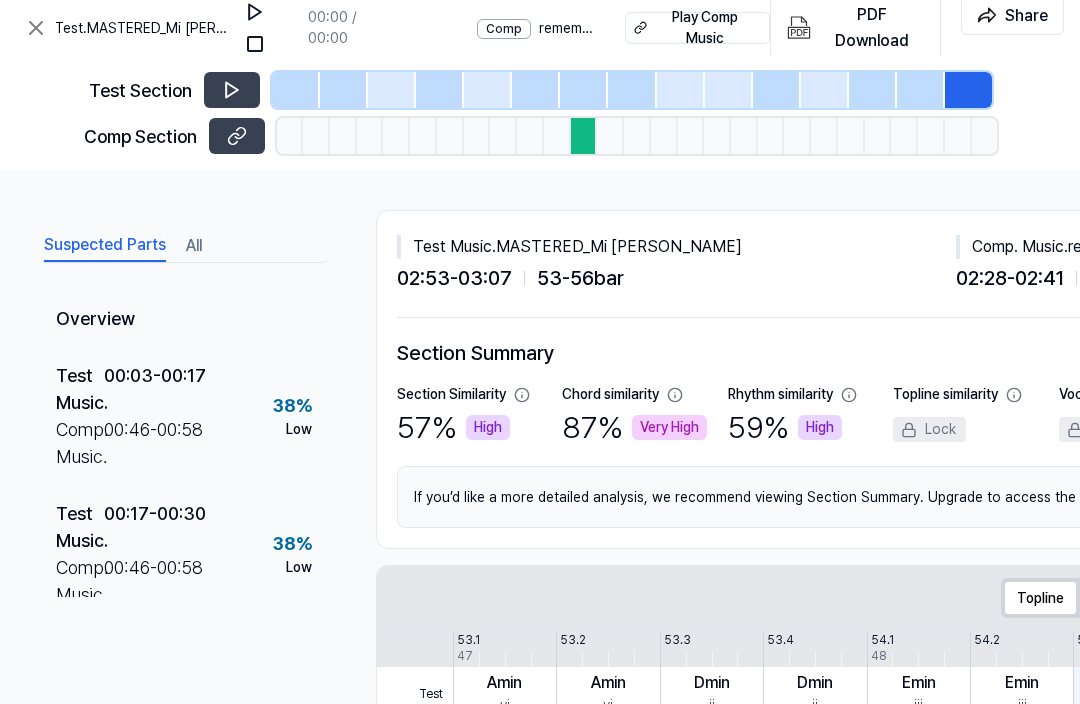 click on "All" at bounding box center (194, 246) 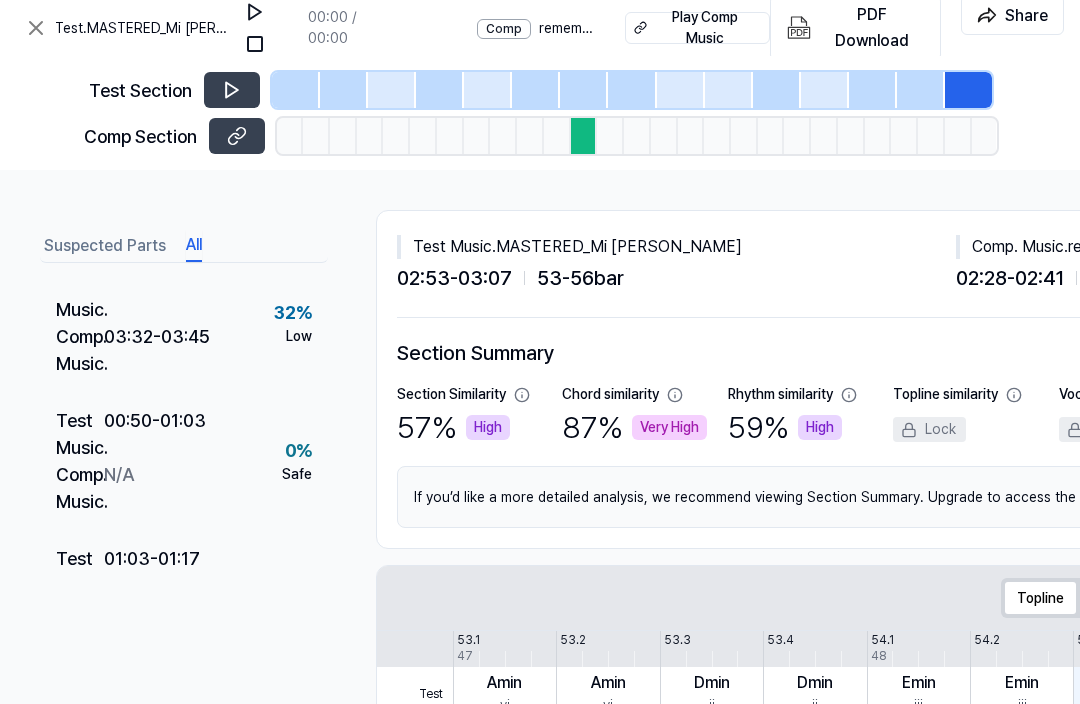 scroll, scrollTop: 520, scrollLeft: 0, axis: vertical 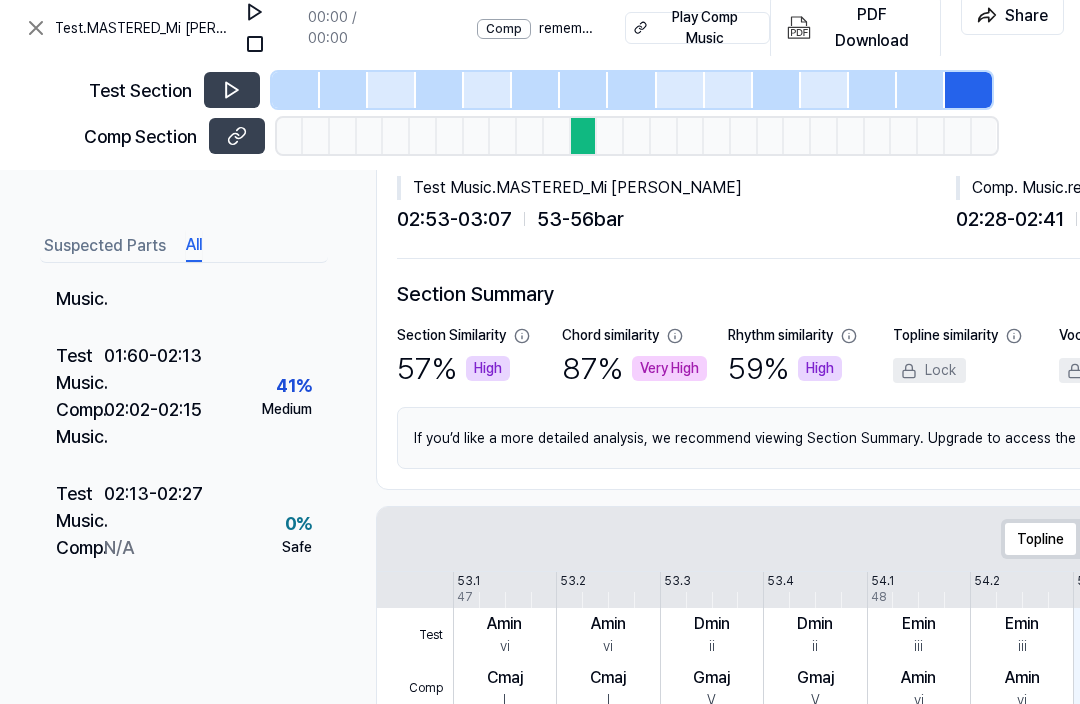 click on "02:02 - 02:15" at bounding box center [153, 423] 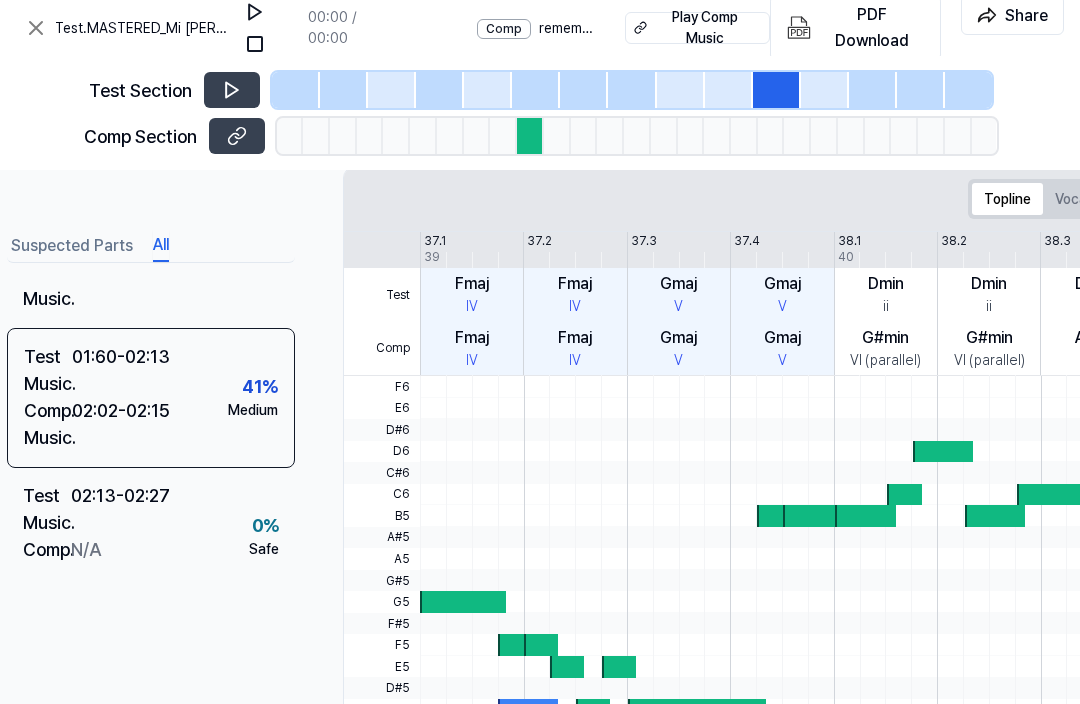 click at bounding box center (1246, 409) 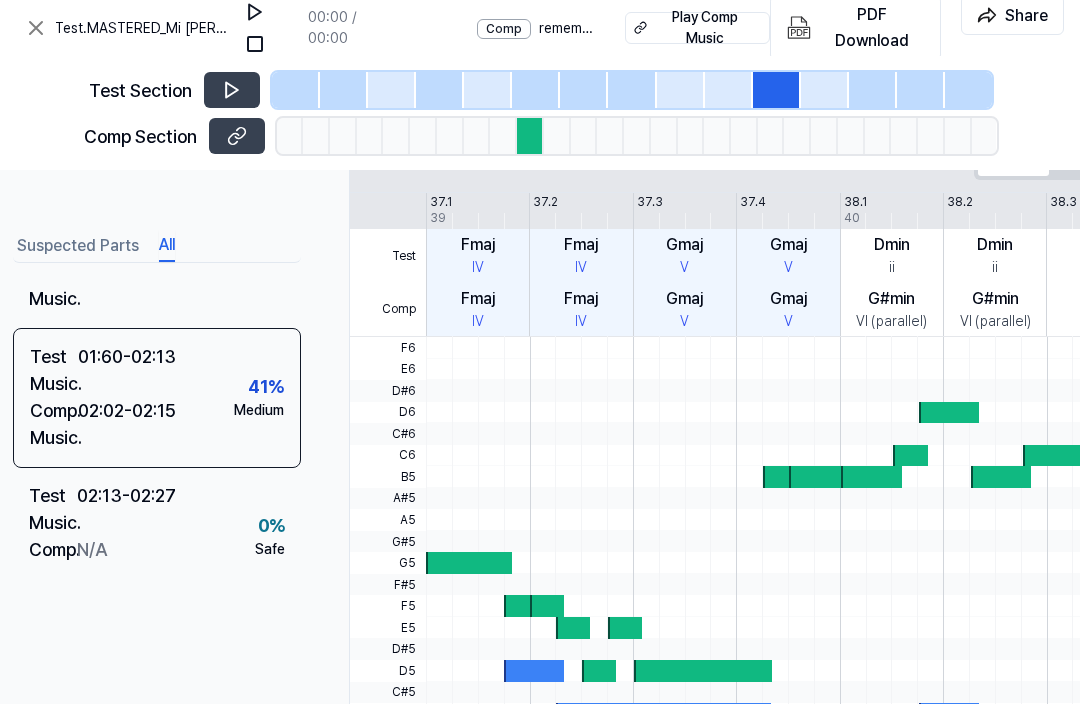 click at bounding box center [1252, 434] 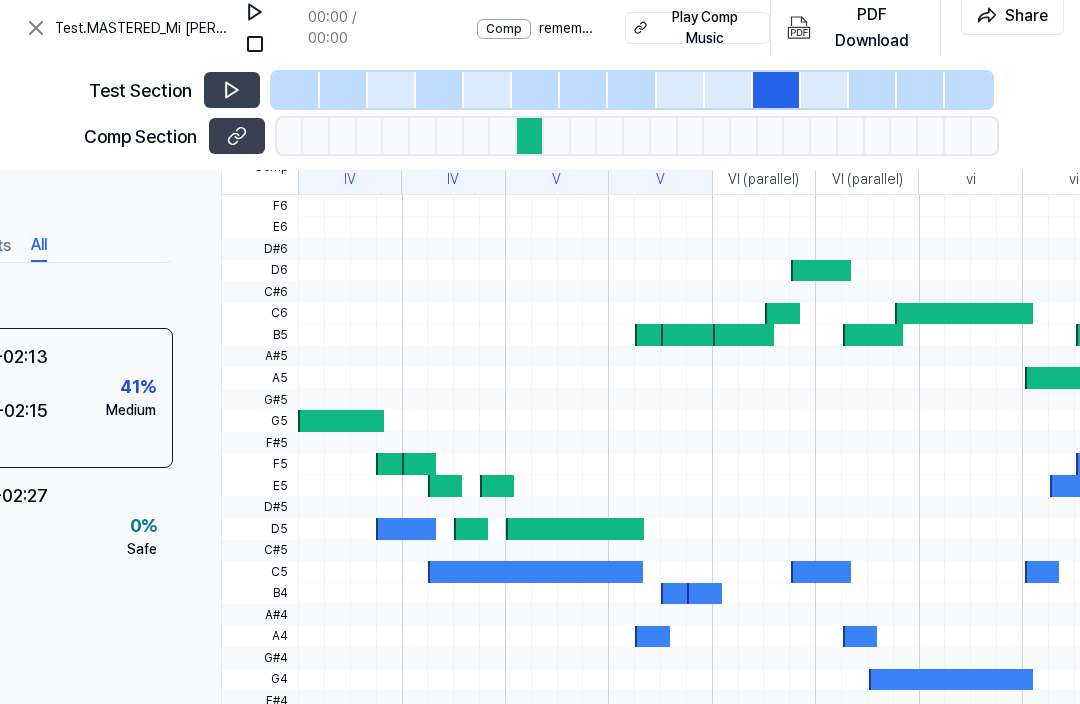 scroll, scrollTop: 559, scrollLeft: 169, axis: both 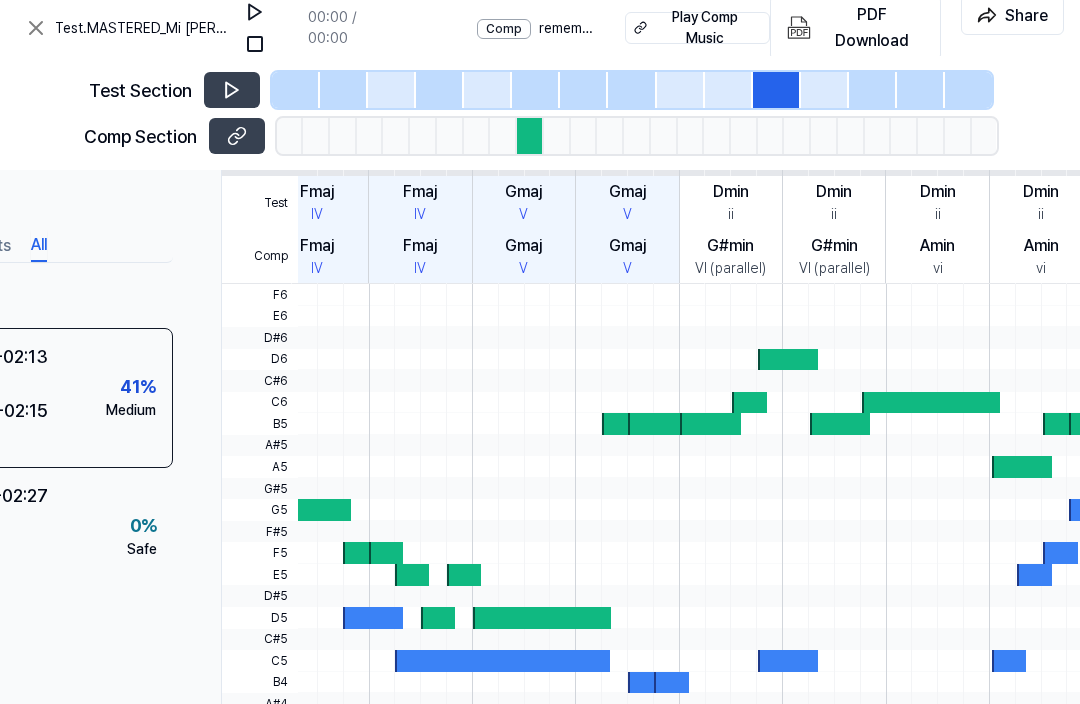 click at bounding box center (777, 90) 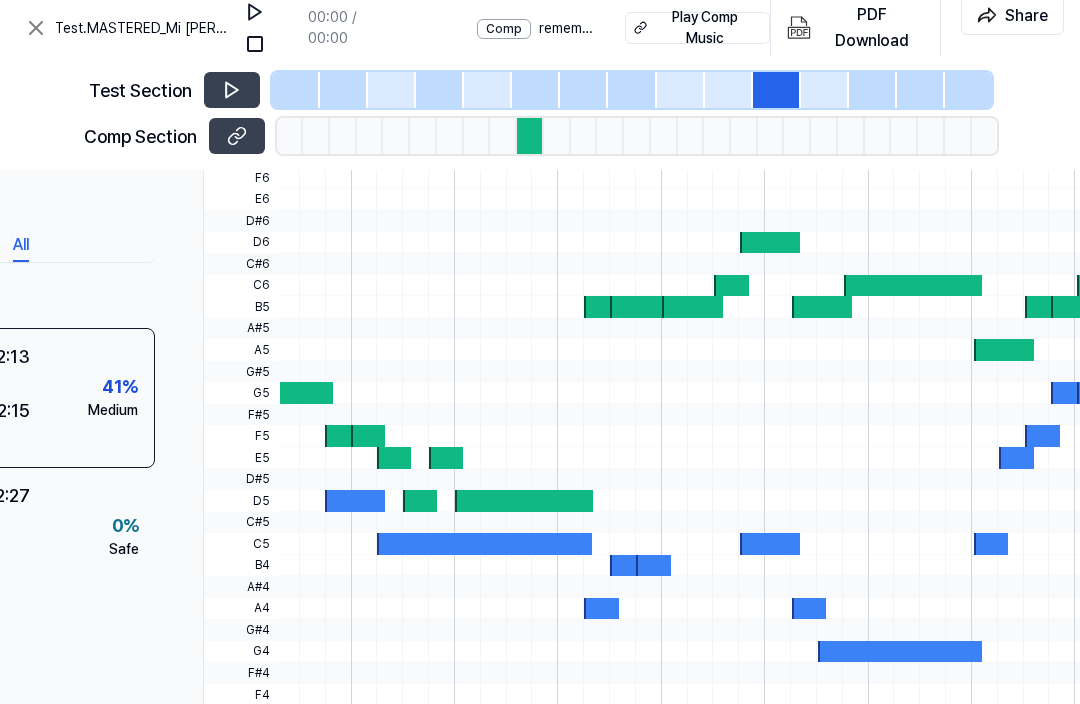 scroll, scrollTop: 606, scrollLeft: 174, axis: both 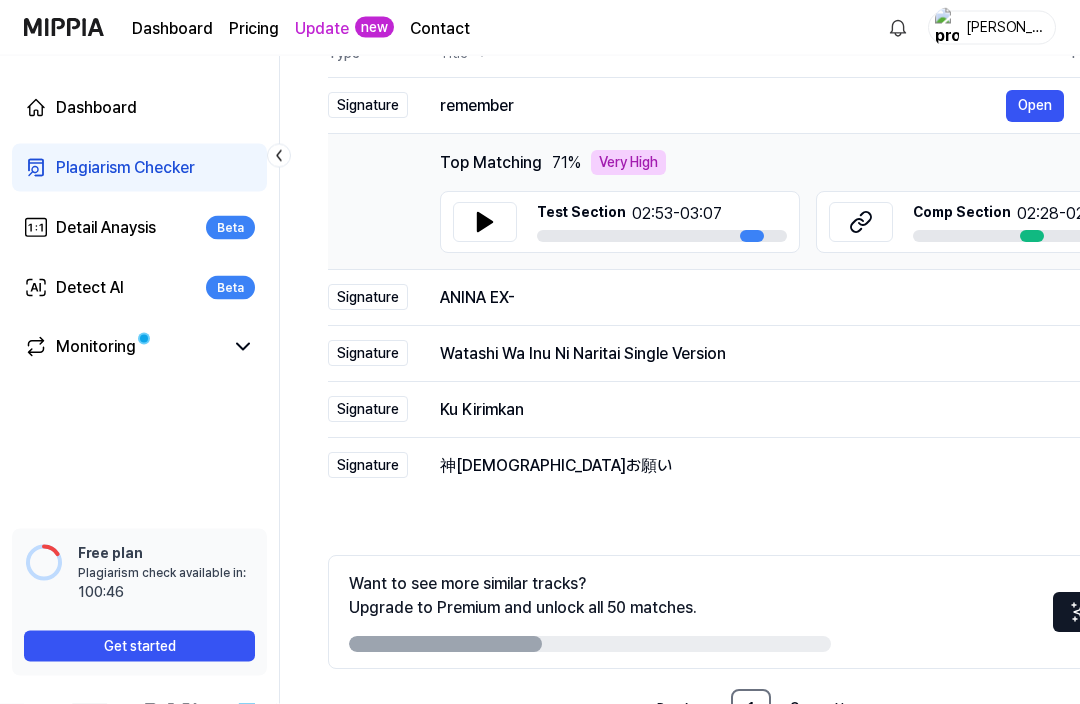 click on "Next" at bounding box center [849, 710] 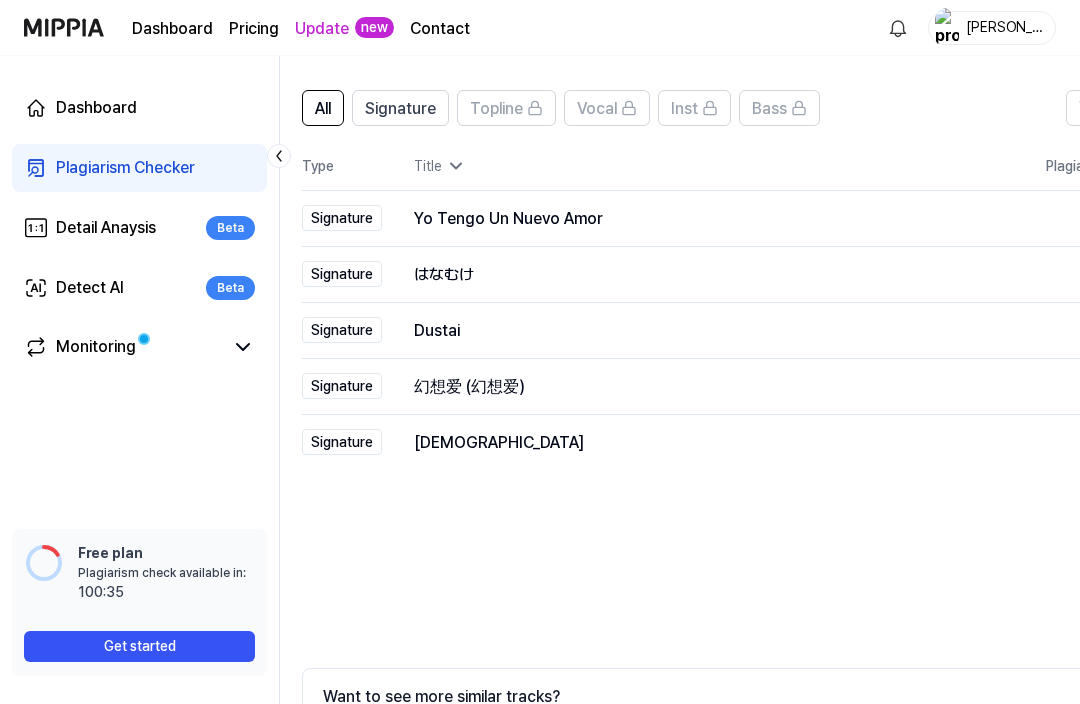 click on "Open" at bounding box center (0, 0) 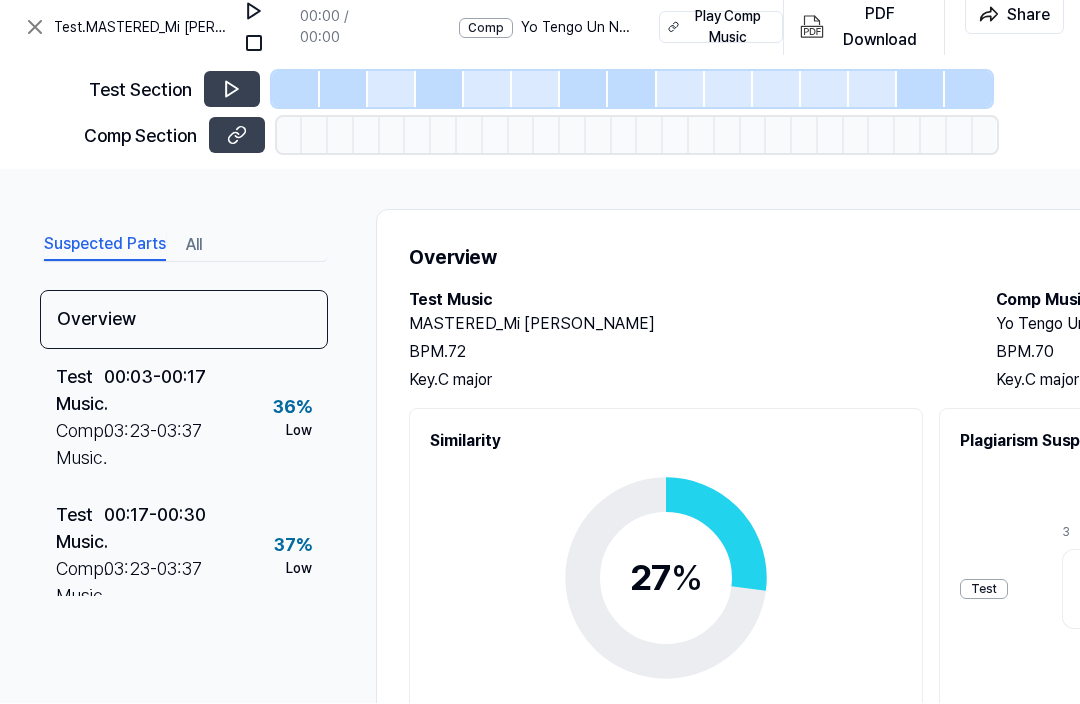 click on "Play Comp Music" at bounding box center (728, 28) 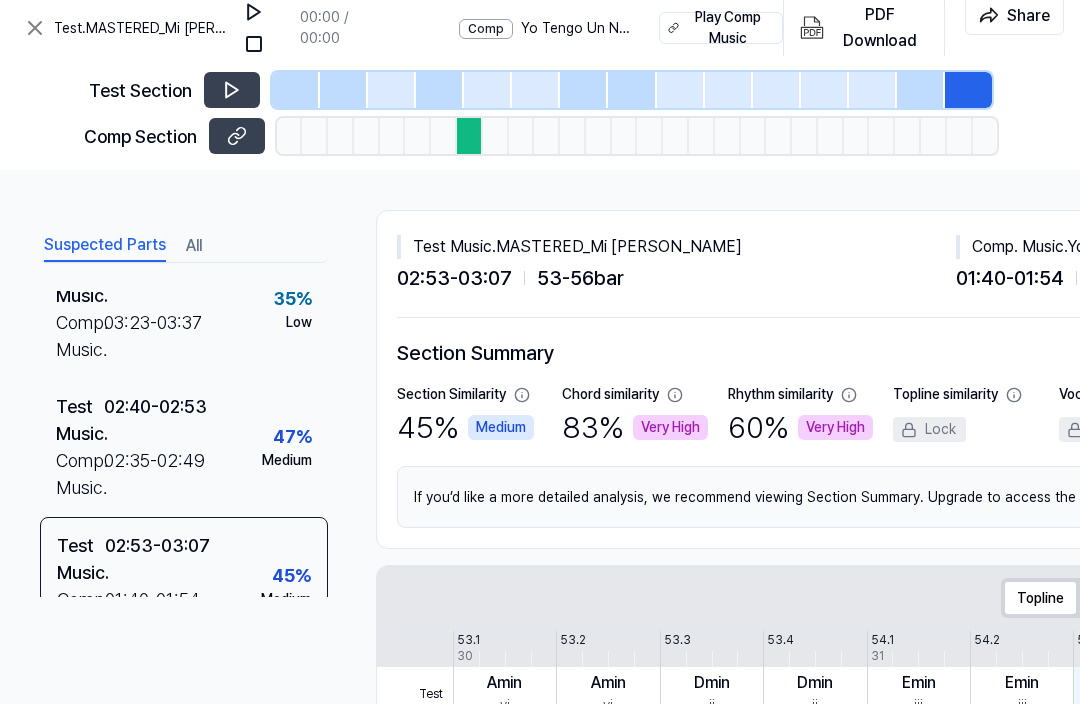 scroll, scrollTop: 656, scrollLeft: 0, axis: vertical 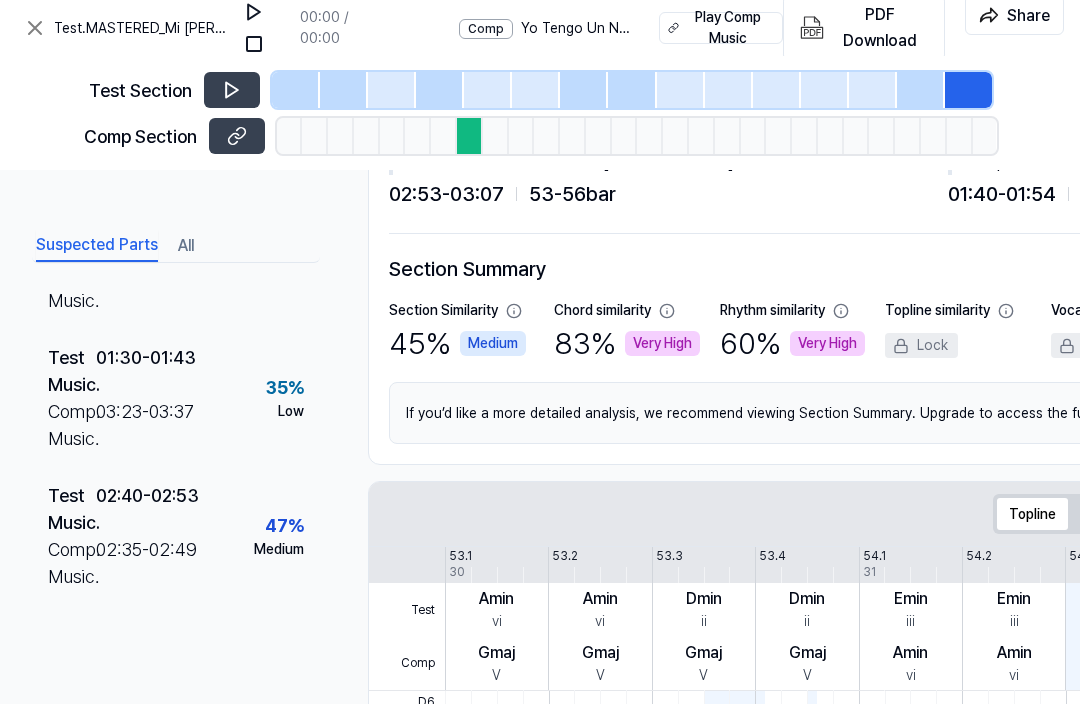 click on "02:40 - 02:53" at bounding box center [147, 509] 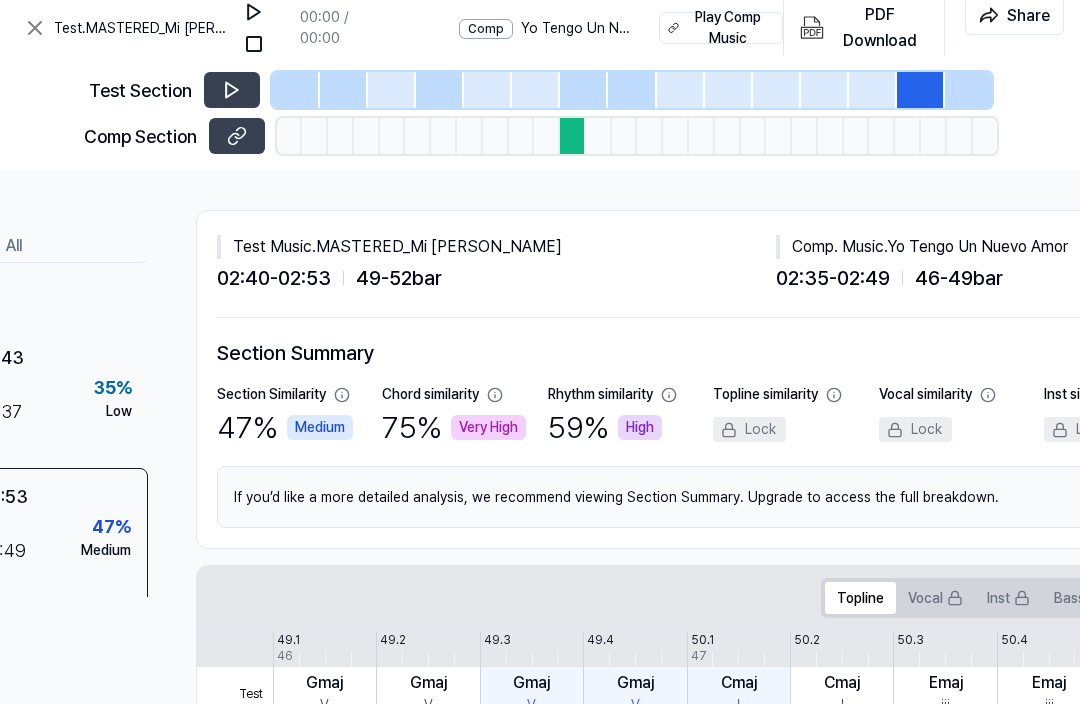 scroll, scrollTop: 0, scrollLeft: 179, axis: horizontal 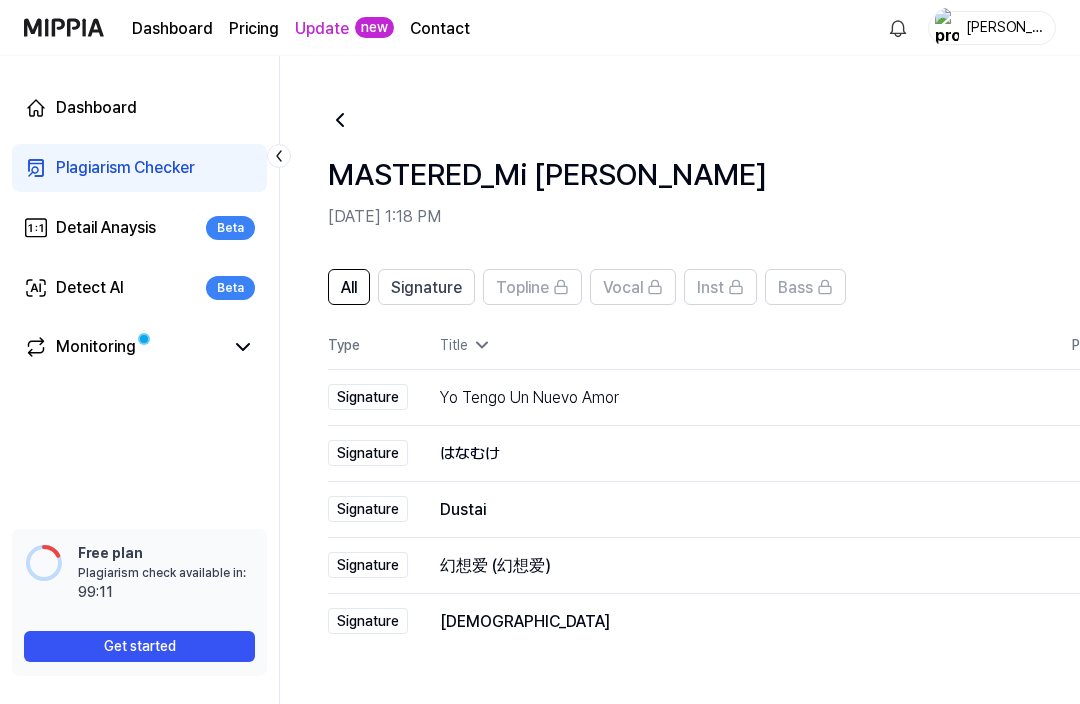 click on "Dashboard" at bounding box center (96, 108) 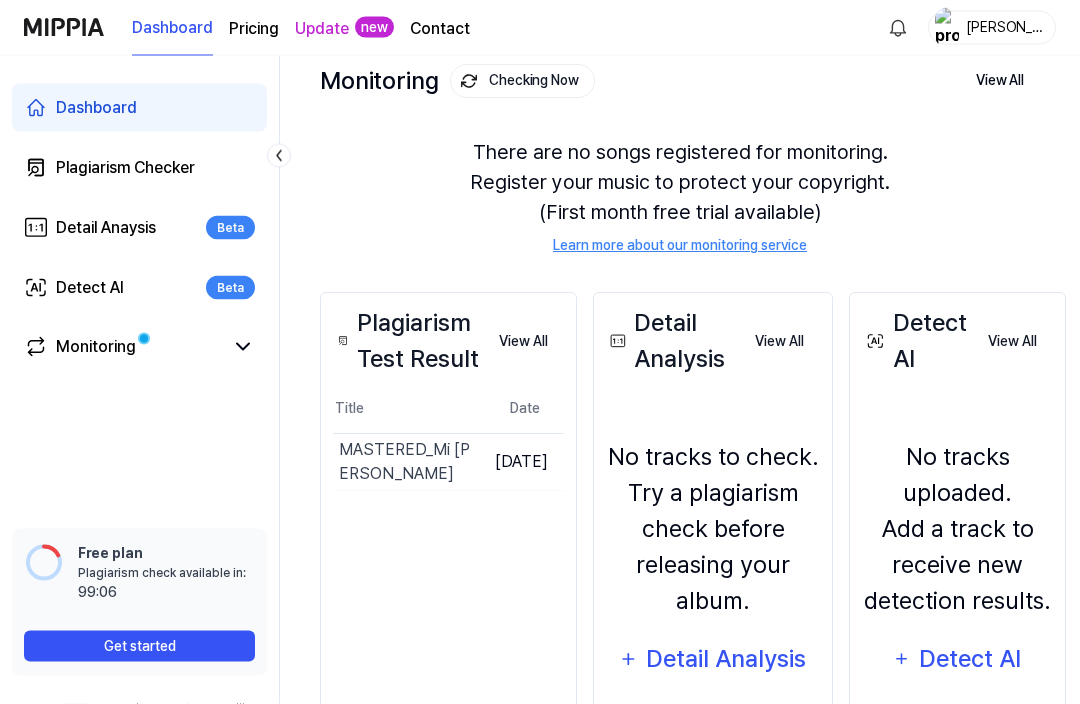 scroll, scrollTop: 137, scrollLeft: 0, axis: vertical 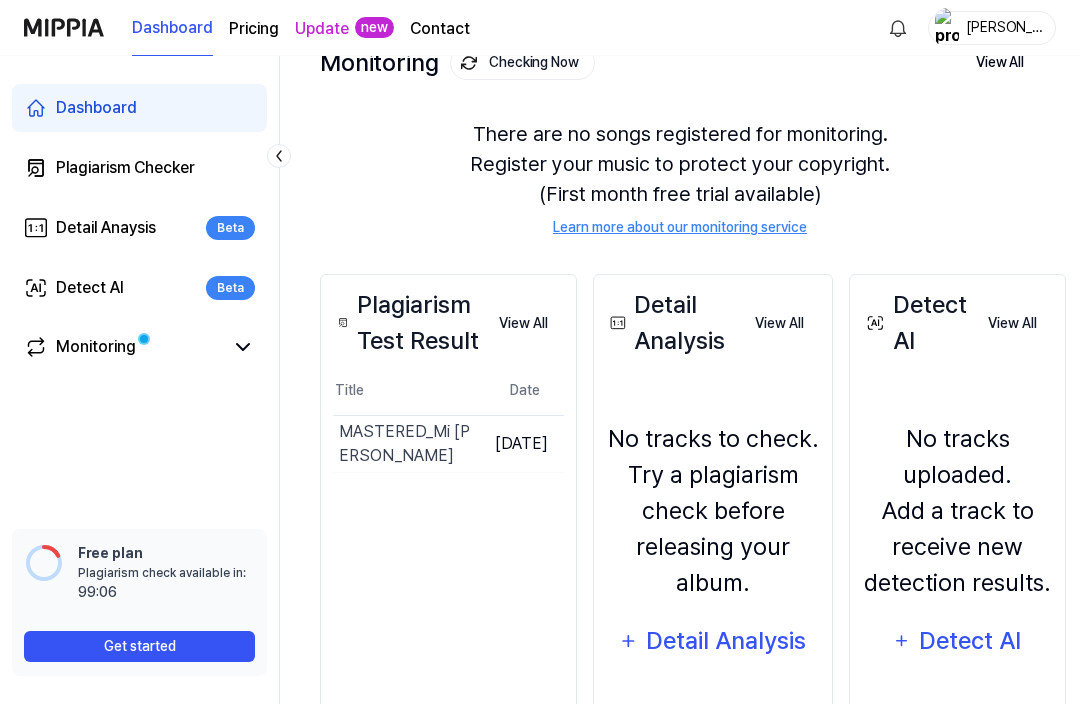 click on "Detail Analysis" at bounding box center [726, 641] 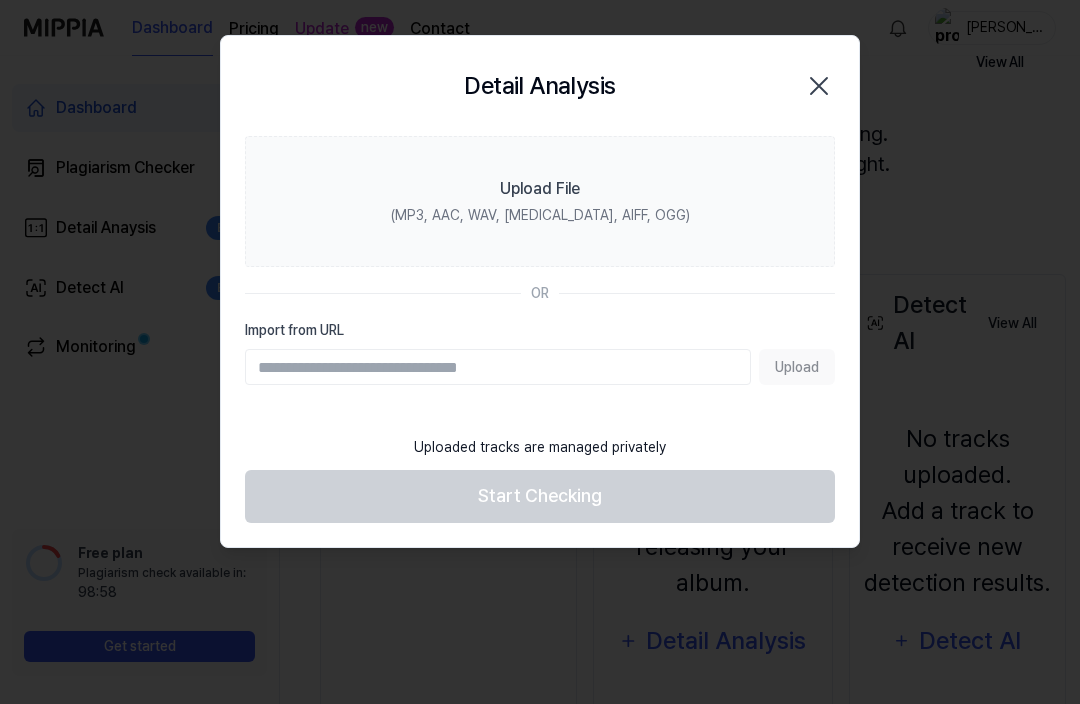 click 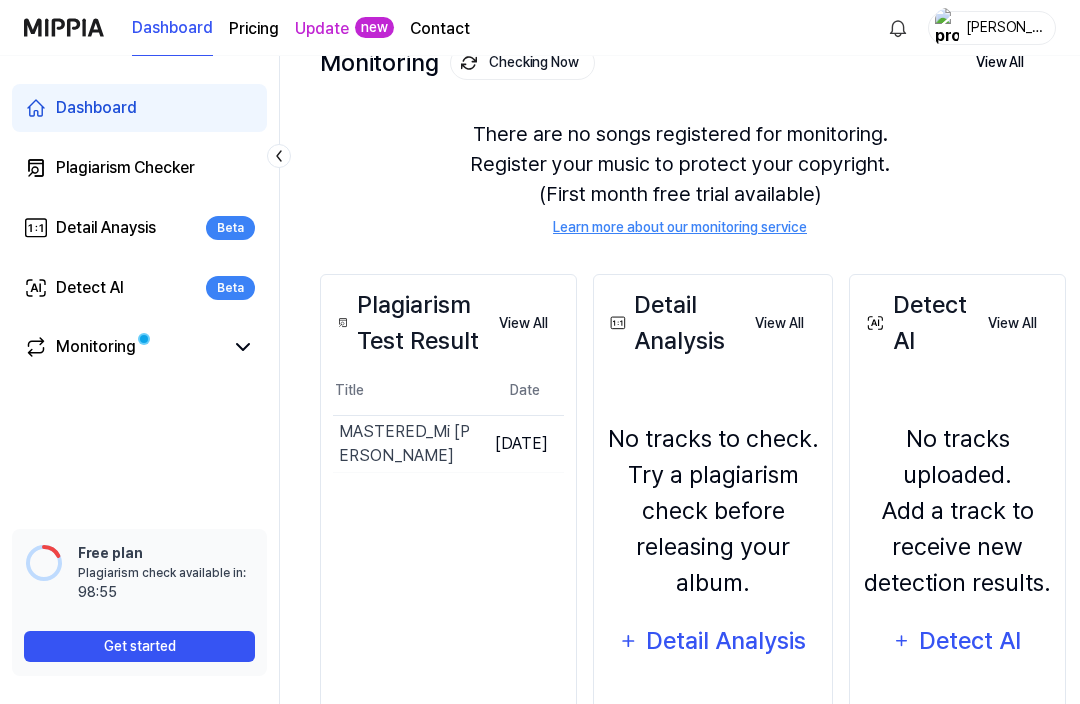 click on "Detect AI" at bounding box center [970, 641] 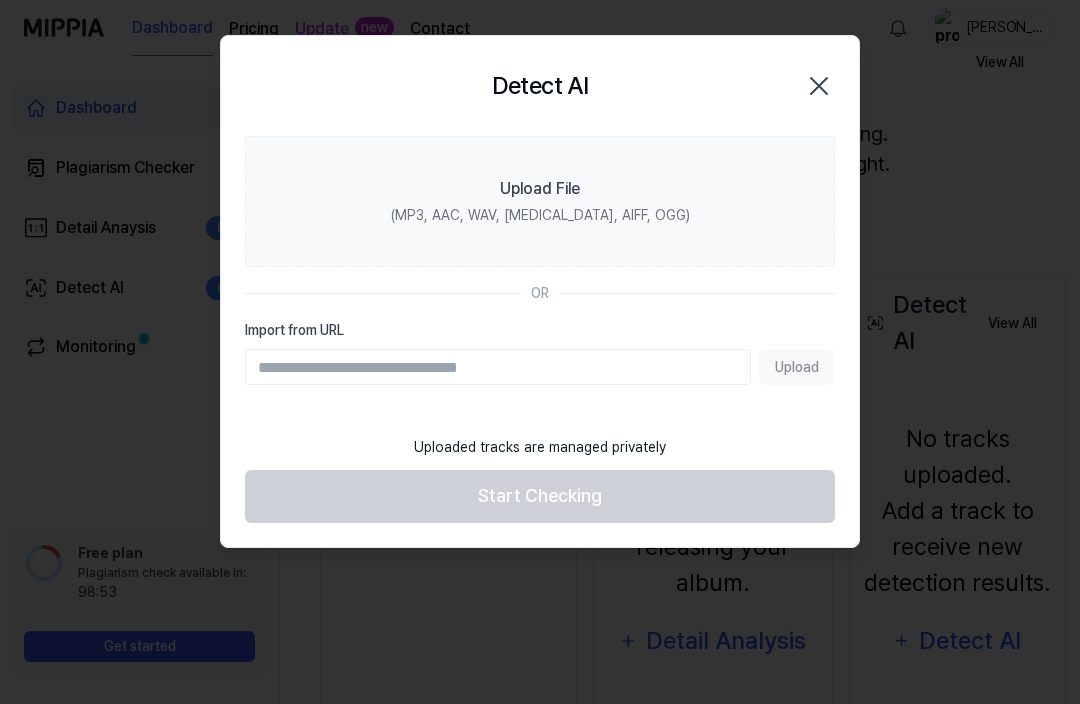 click on "Upload File (MP3, AAC, WAV, [MEDICAL_DATA], AIFF, OGG)" at bounding box center (540, 201) 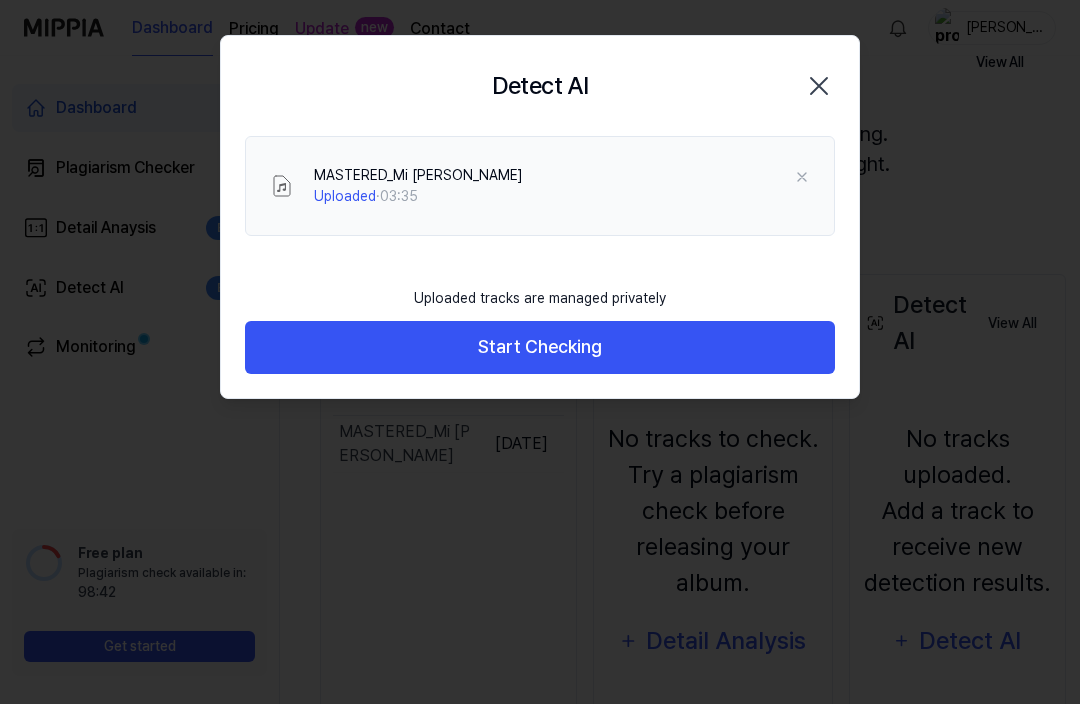 click on "Start Checking" at bounding box center [540, 347] 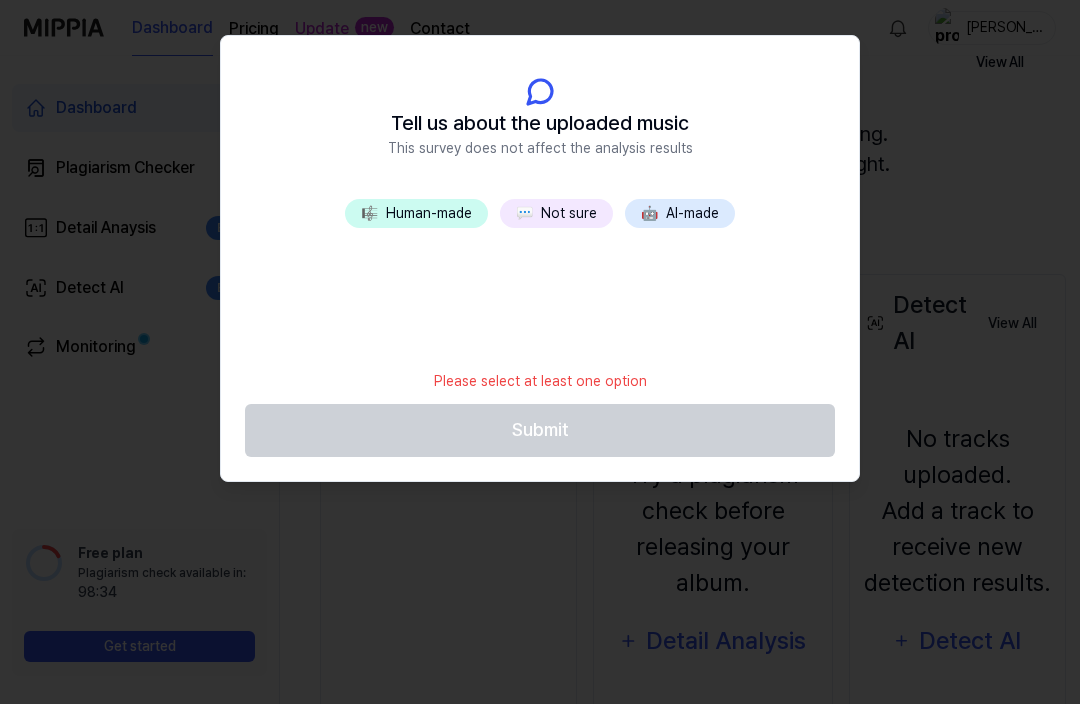 click on "💬 Not sure" at bounding box center (556, 213) 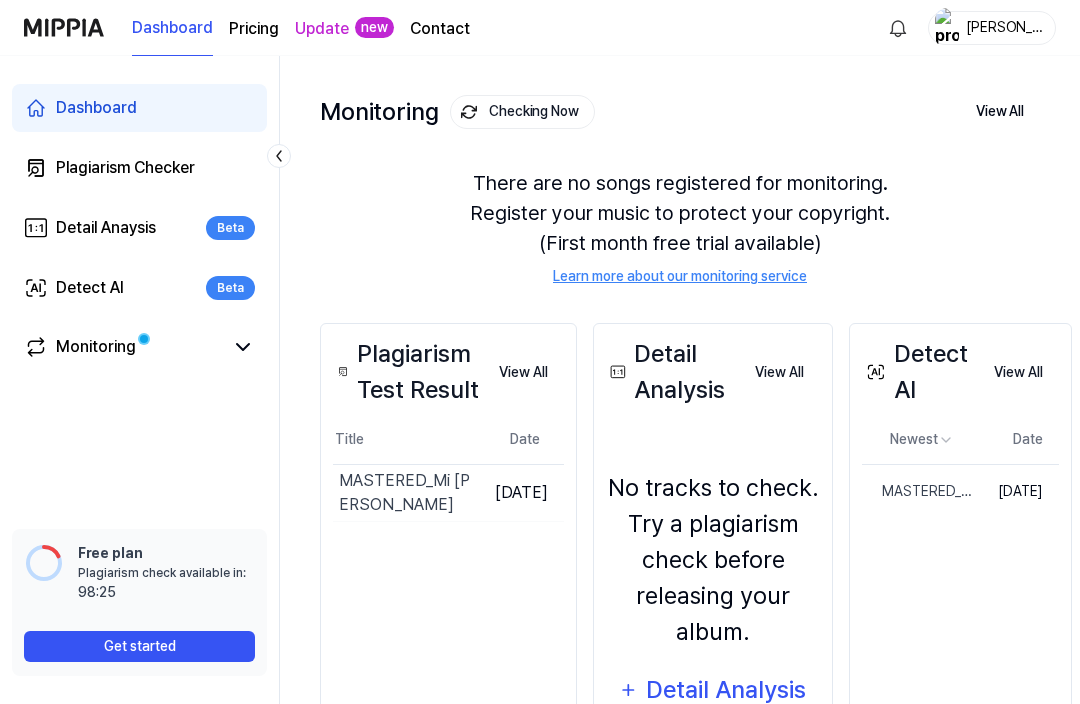 scroll, scrollTop: 87, scrollLeft: 18, axis: both 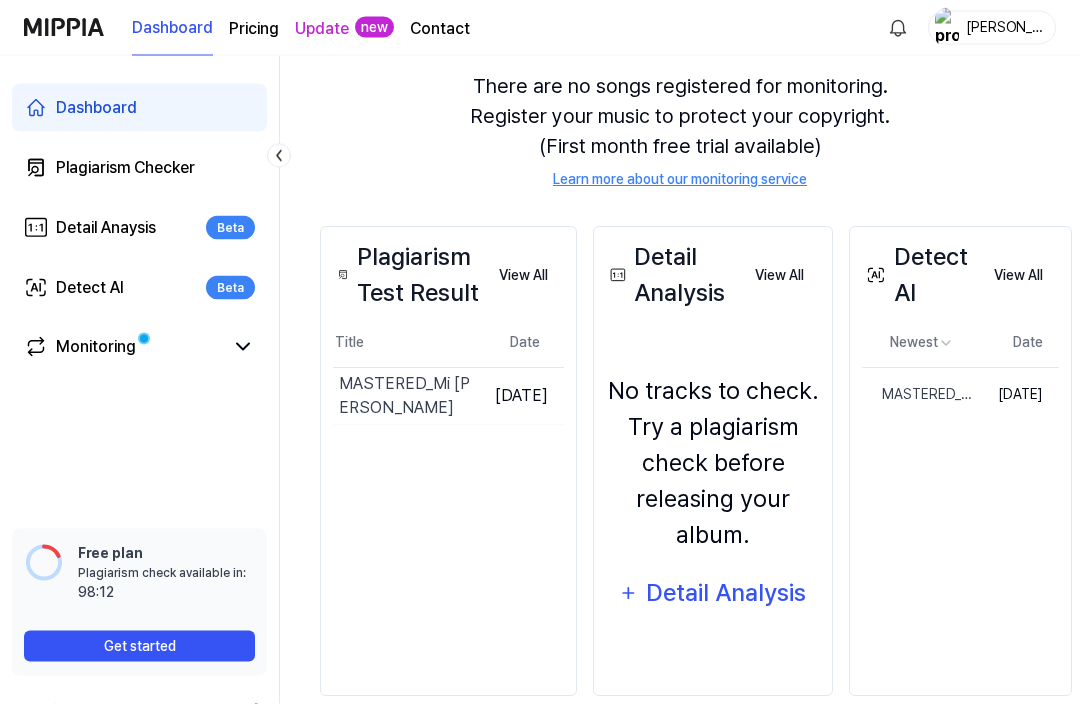click on "Detail Analysis" at bounding box center (726, 594) 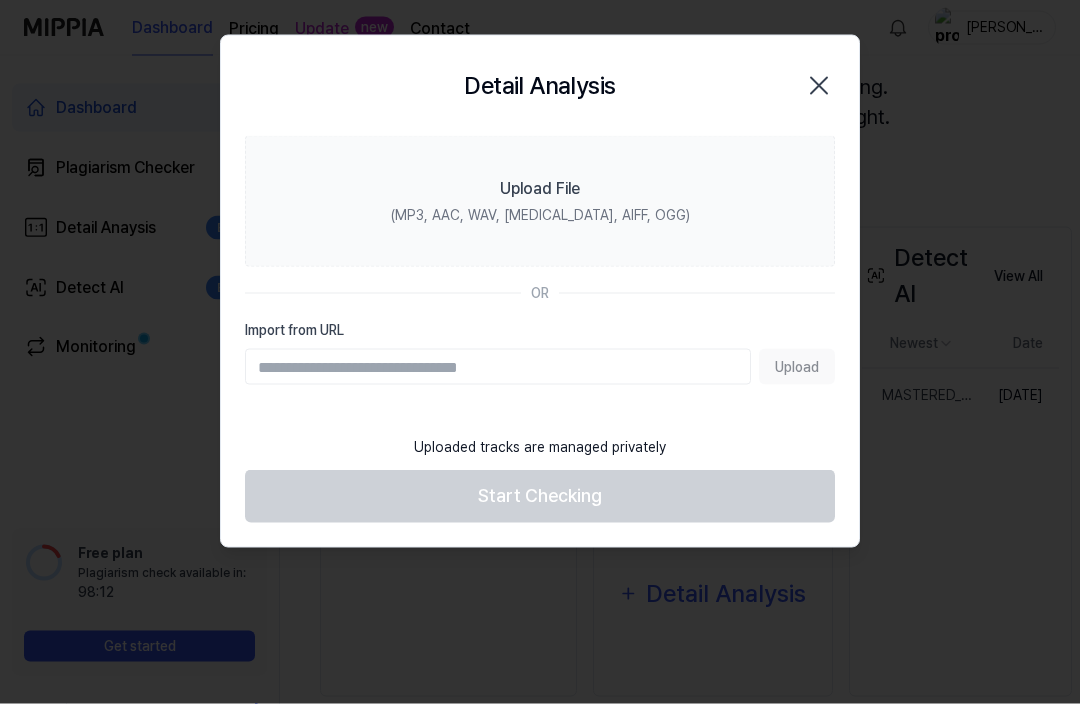 scroll, scrollTop: 184, scrollLeft: 18, axis: both 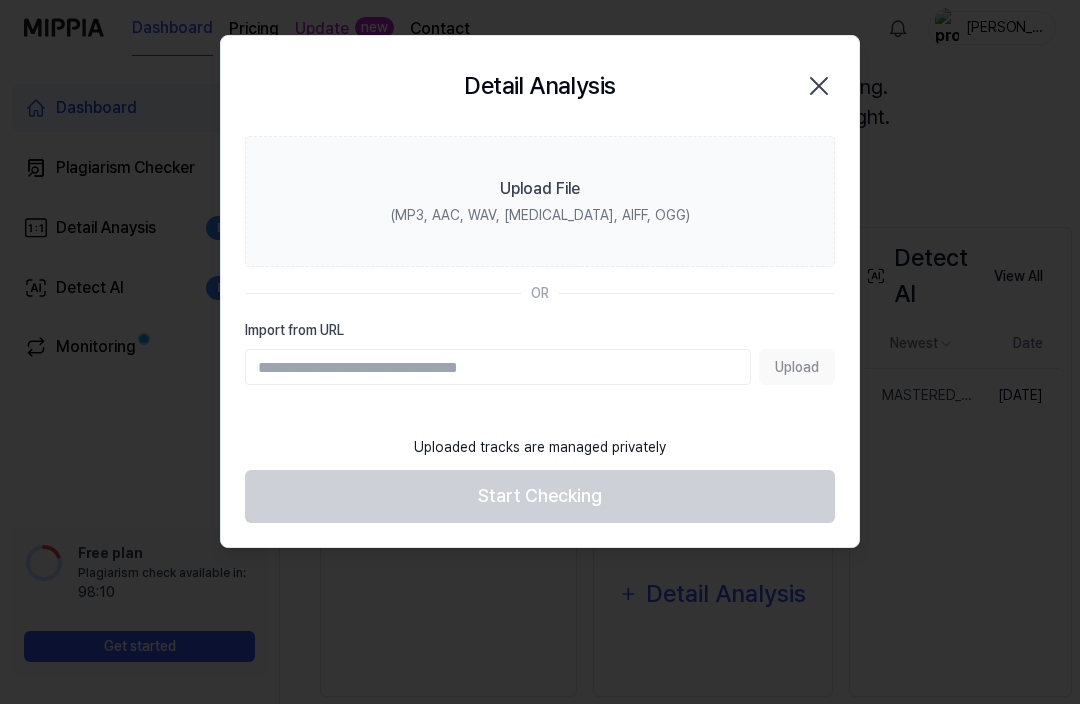 click on "Upload File (MP3, AAC, WAV, [MEDICAL_DATA], AIFF, OGG)" at bounding box center [540, 201] 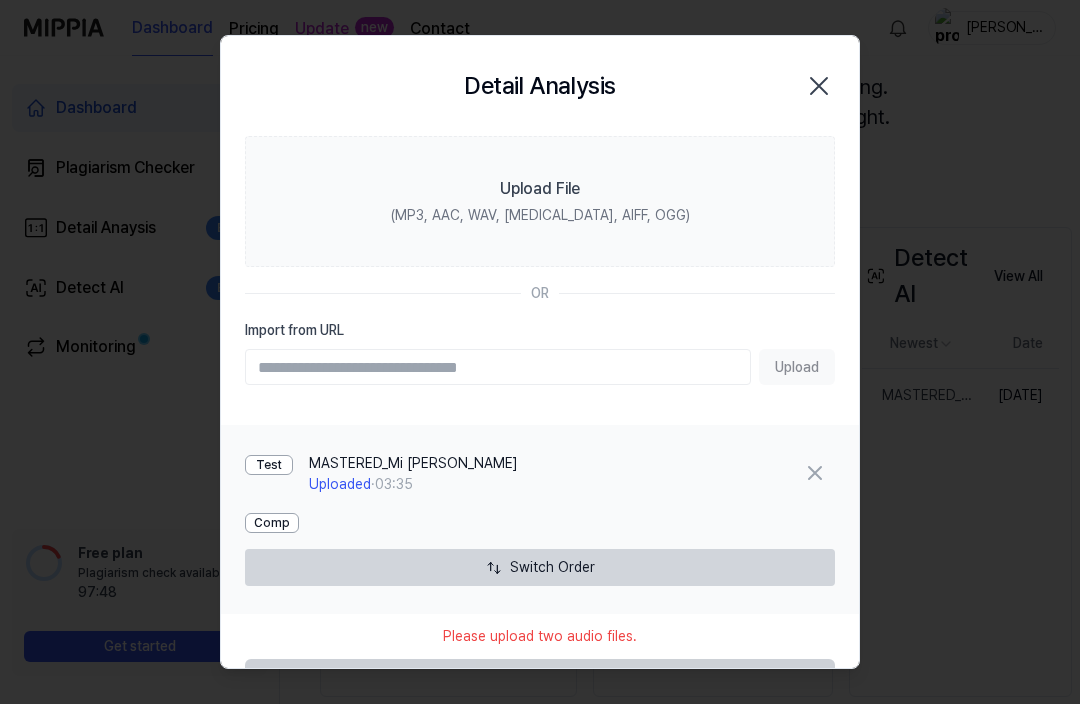 click 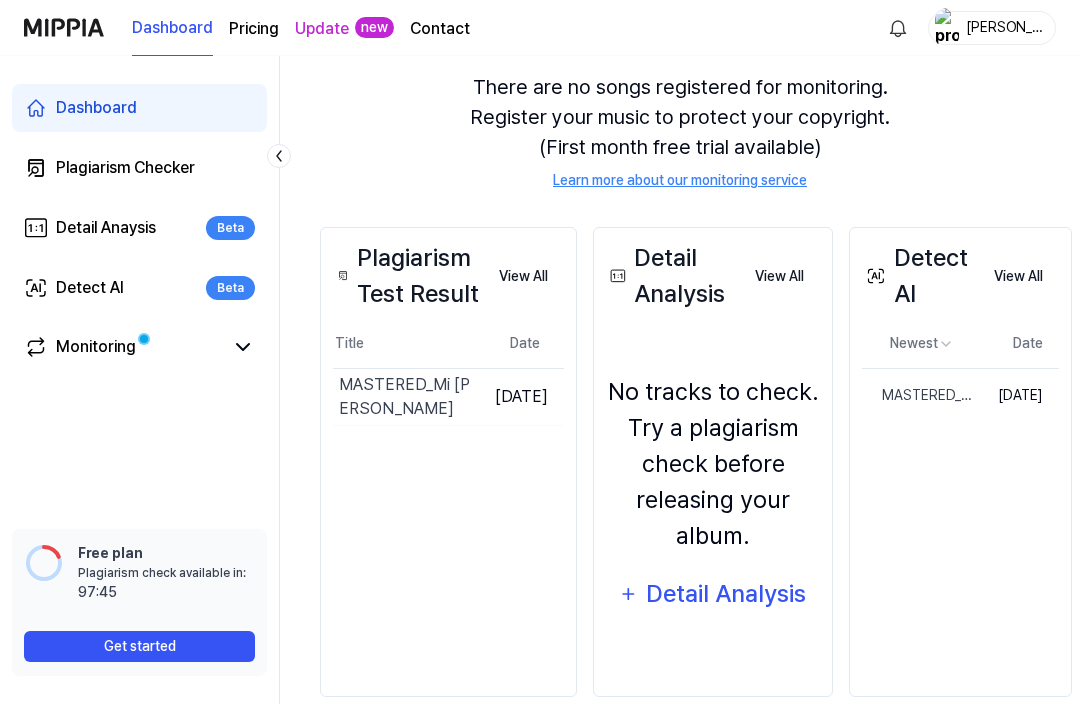 click on "View All" at bounding box center (1018, 277) 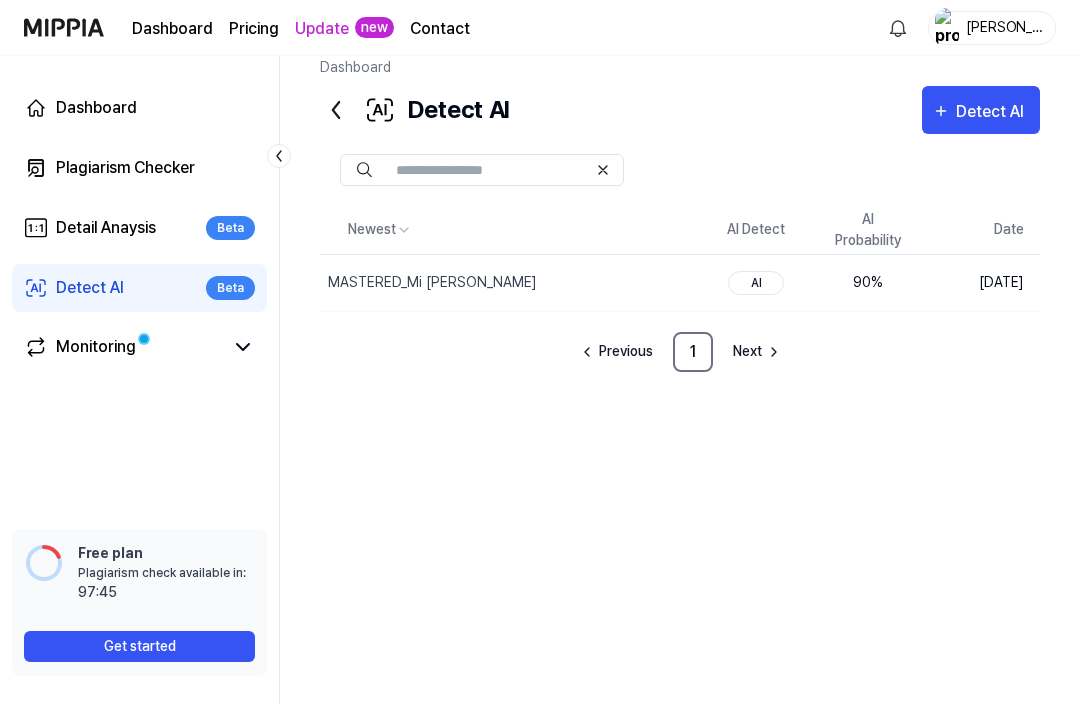 scroll, scrollTop: 0, scrollLeft: 0, axis: both 